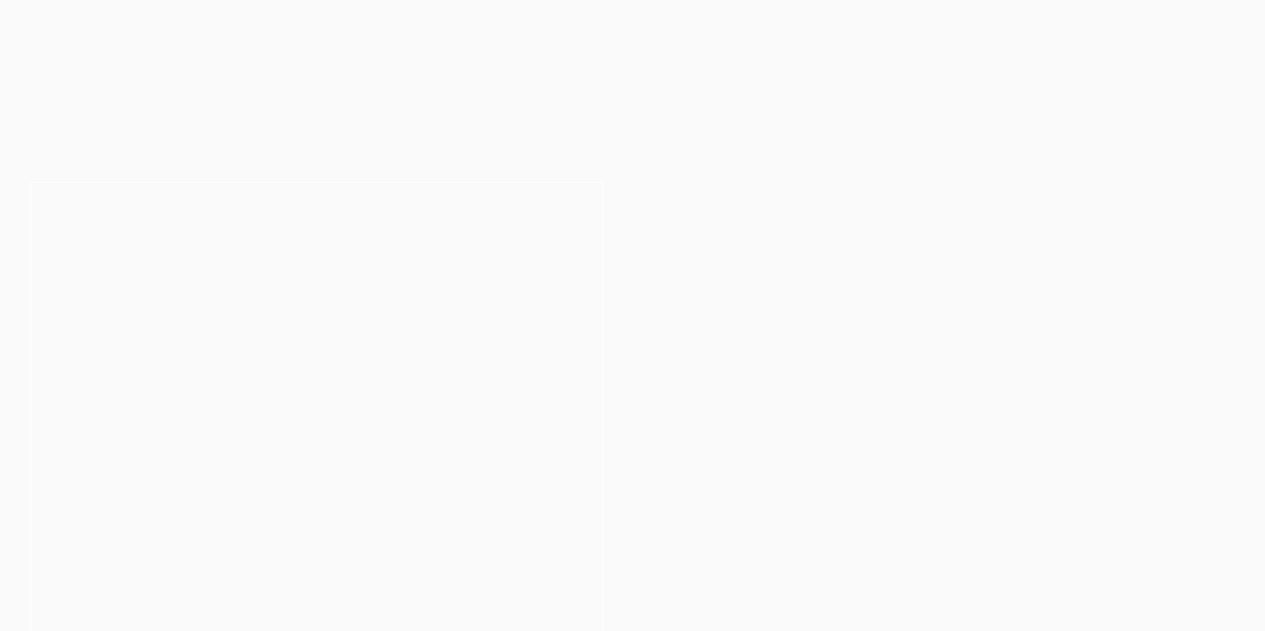 scroll, scrollTop: 0, scrollLeft: 0, axis: both 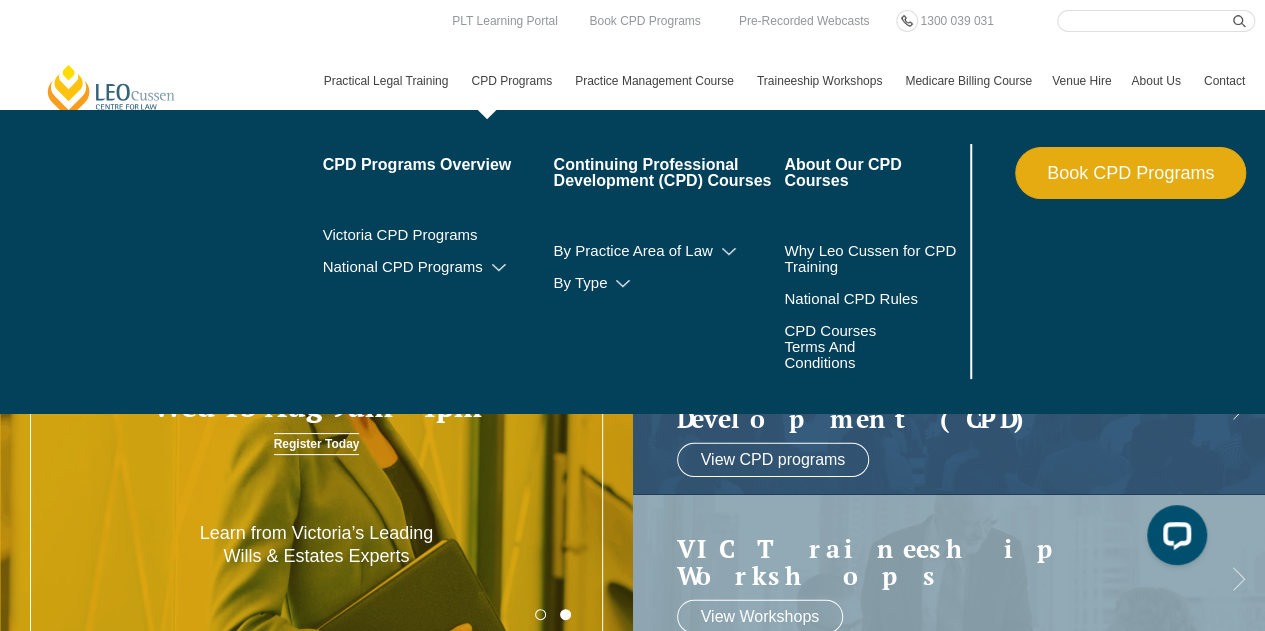 click on "CPD Programs" at bounding box center [513, 81] 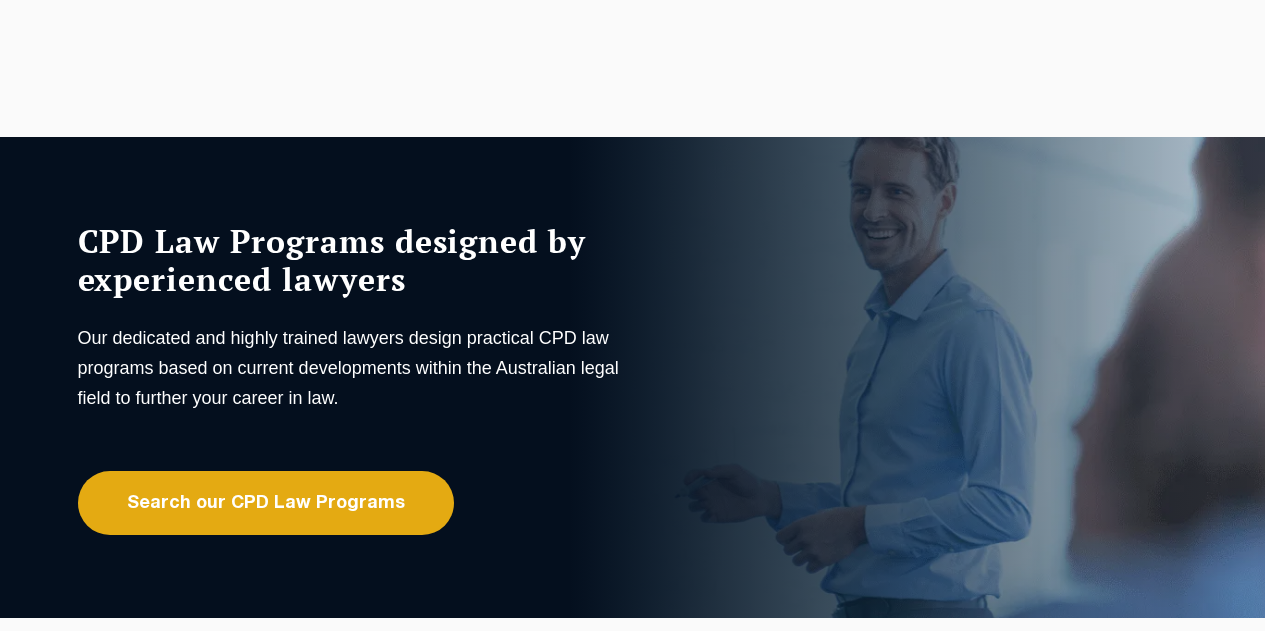 scroll, scrollTop: 0, scrollLeft: 0, axis: both 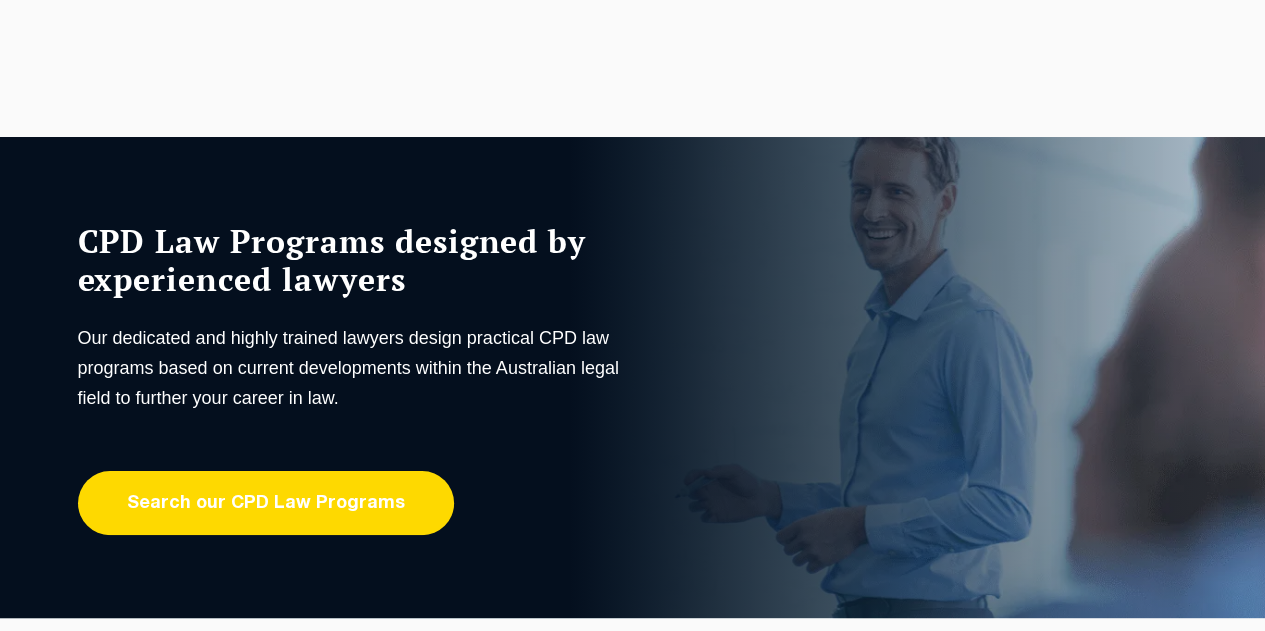 click on "Search our CPD Law Programs" at bounding box center (266, 503) 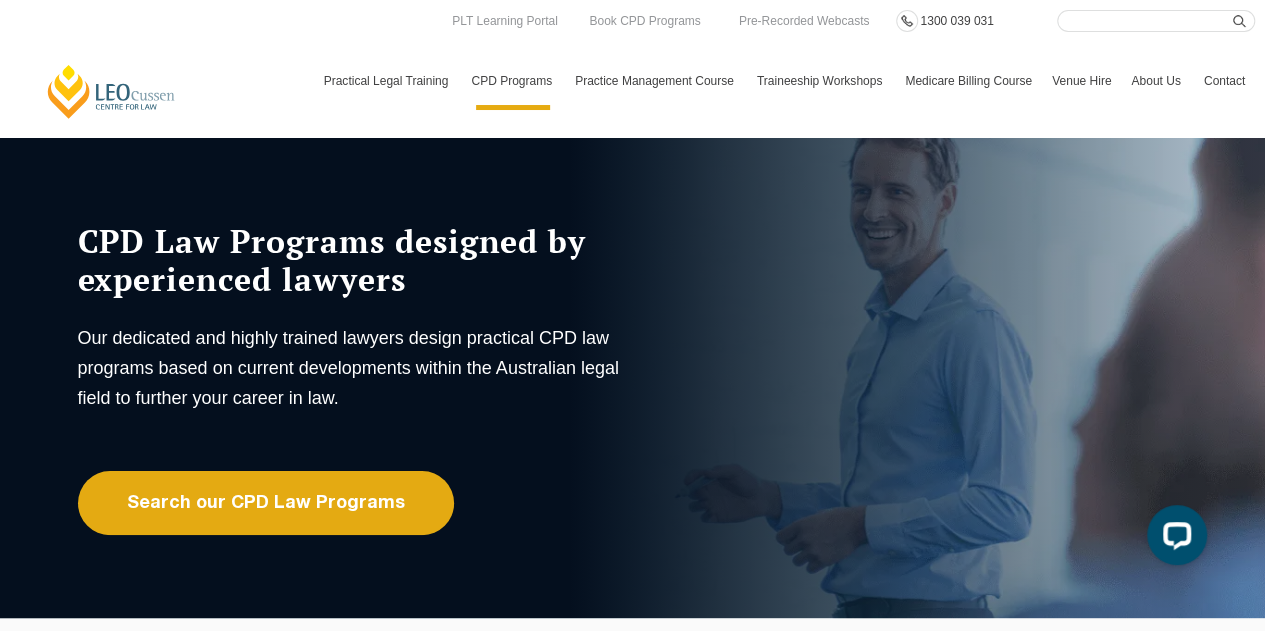 scroll, scrollTop: 0, scrollLeft: 0, axis: both 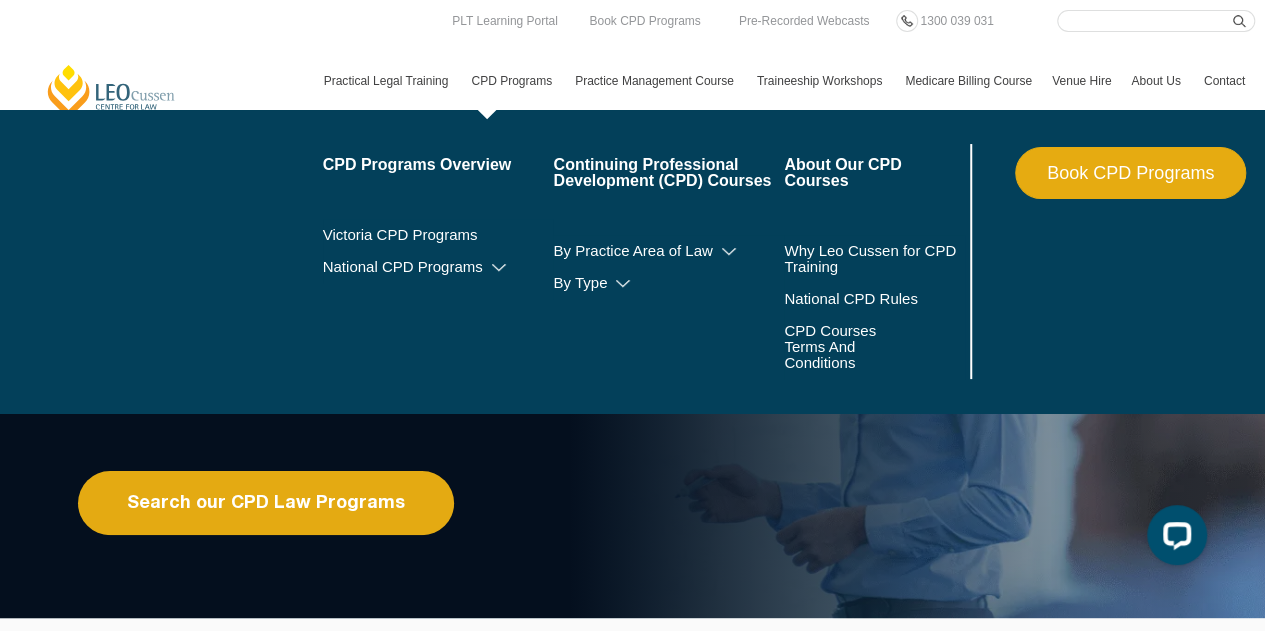 click on "CPD Programs" at bounding box center [513, 81] 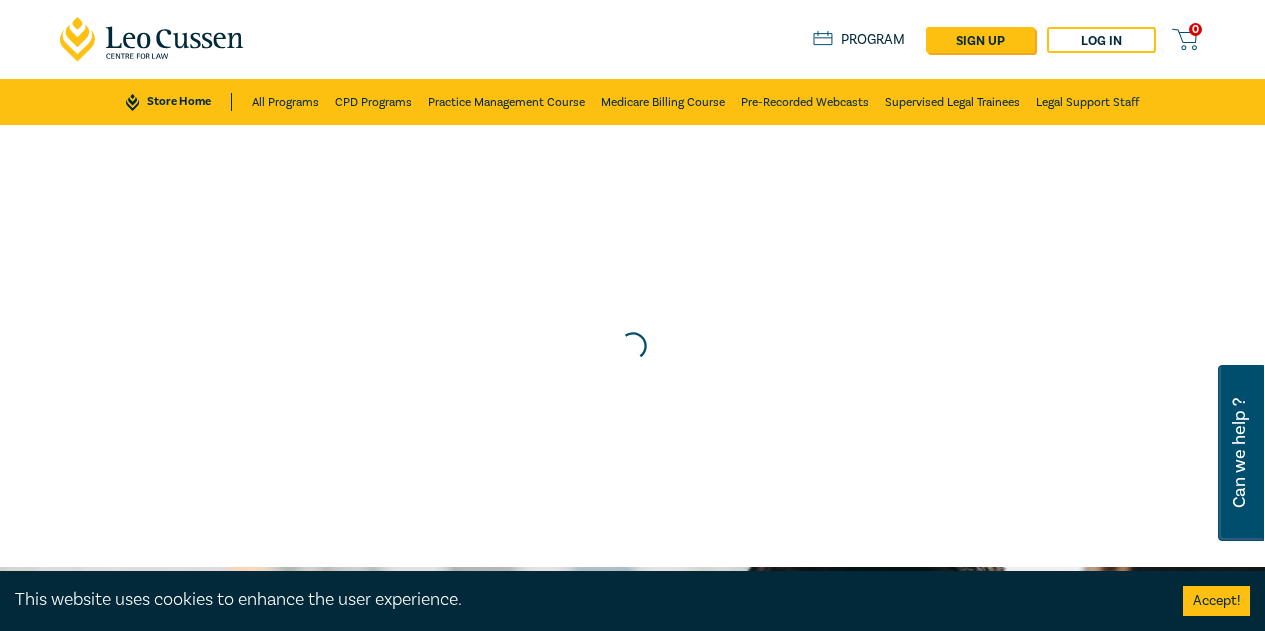 scroll, scrollTop: 0, scrollLeft: 0, axis: both 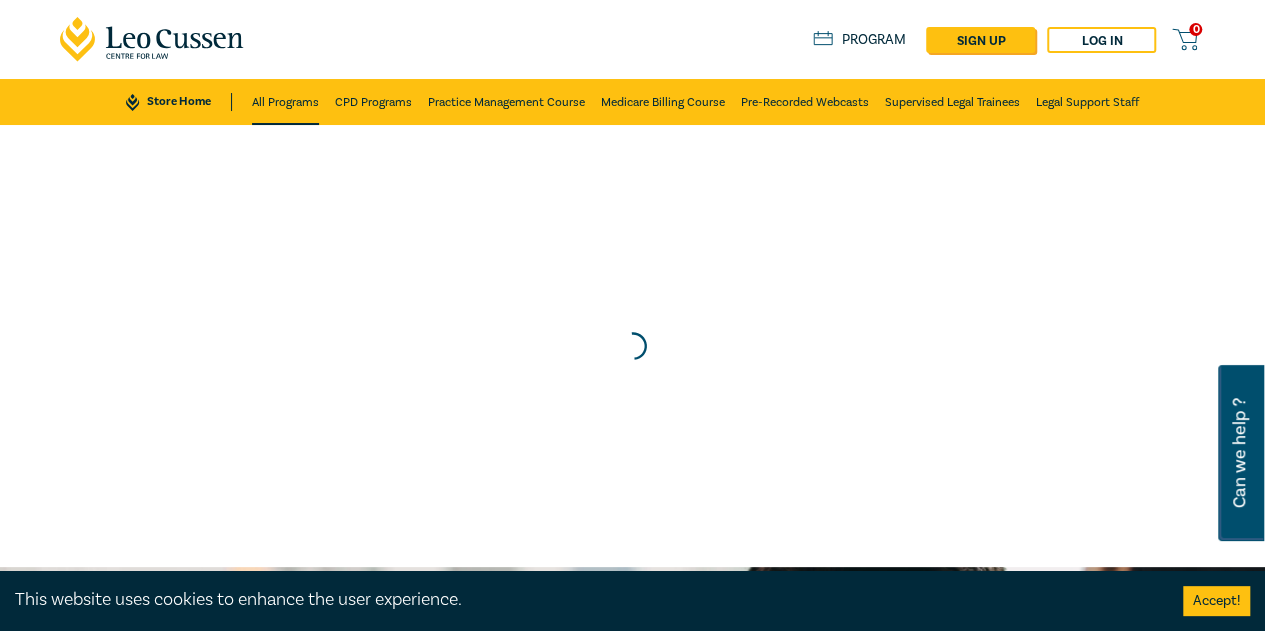 click on "All Programs" at bounding box center [285, 102] 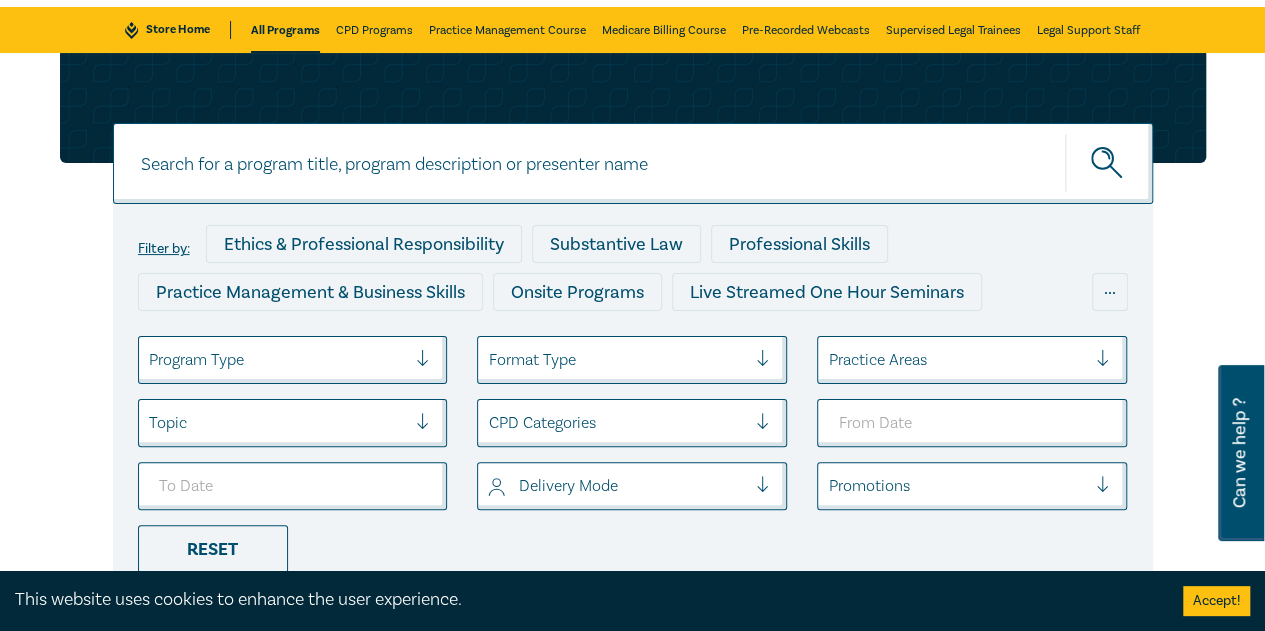 scroll, scrollTop: 100, scrollLeft: 0, axis: vertical 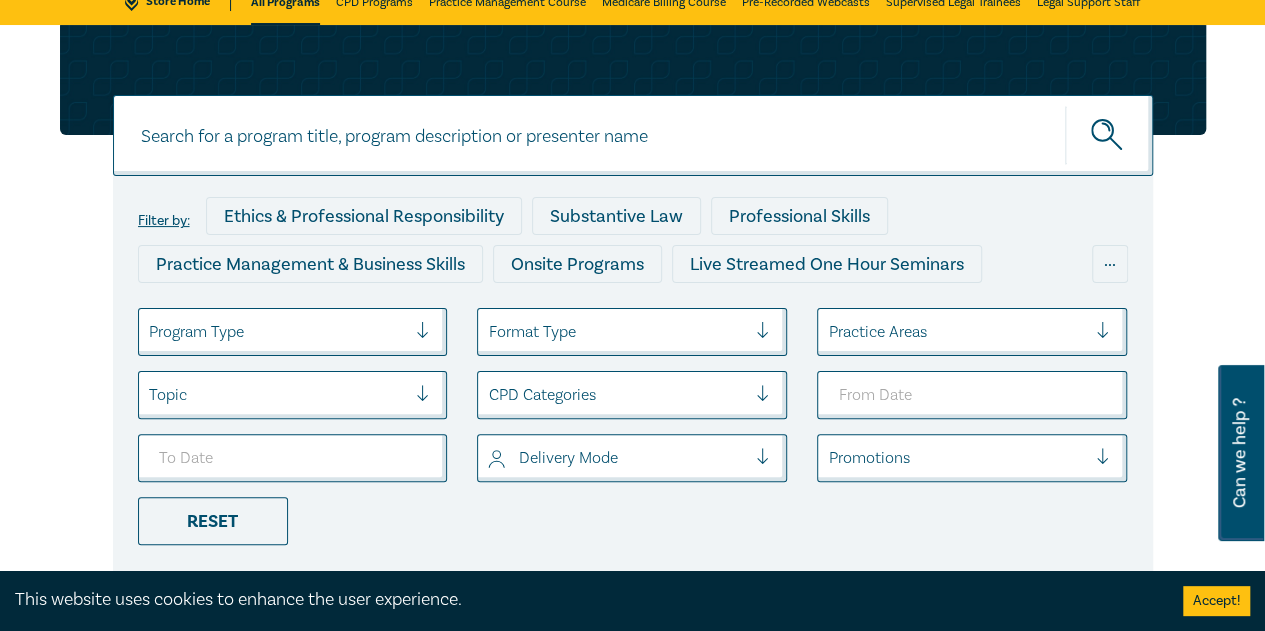 click at bounding box center [278, 332] 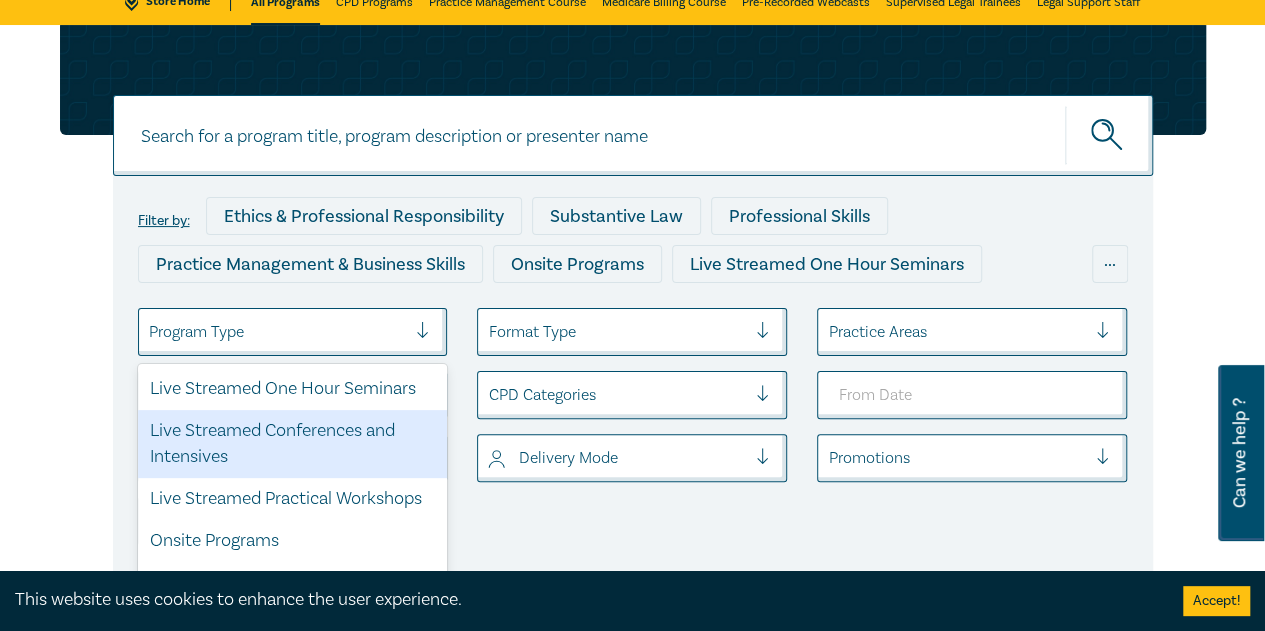 click on "Live Streamed Conferences and Intensives" at bounding box center [293, 444] 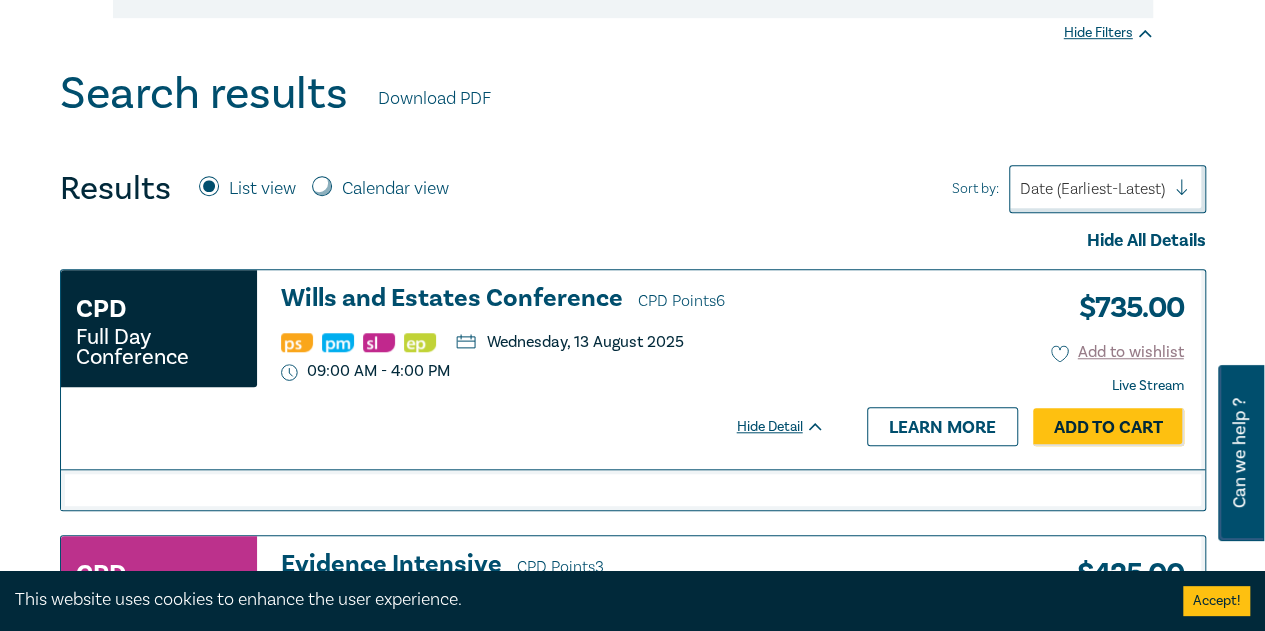 scroll, scrollTop: 700, scrollLeft: 0, axis: vertical 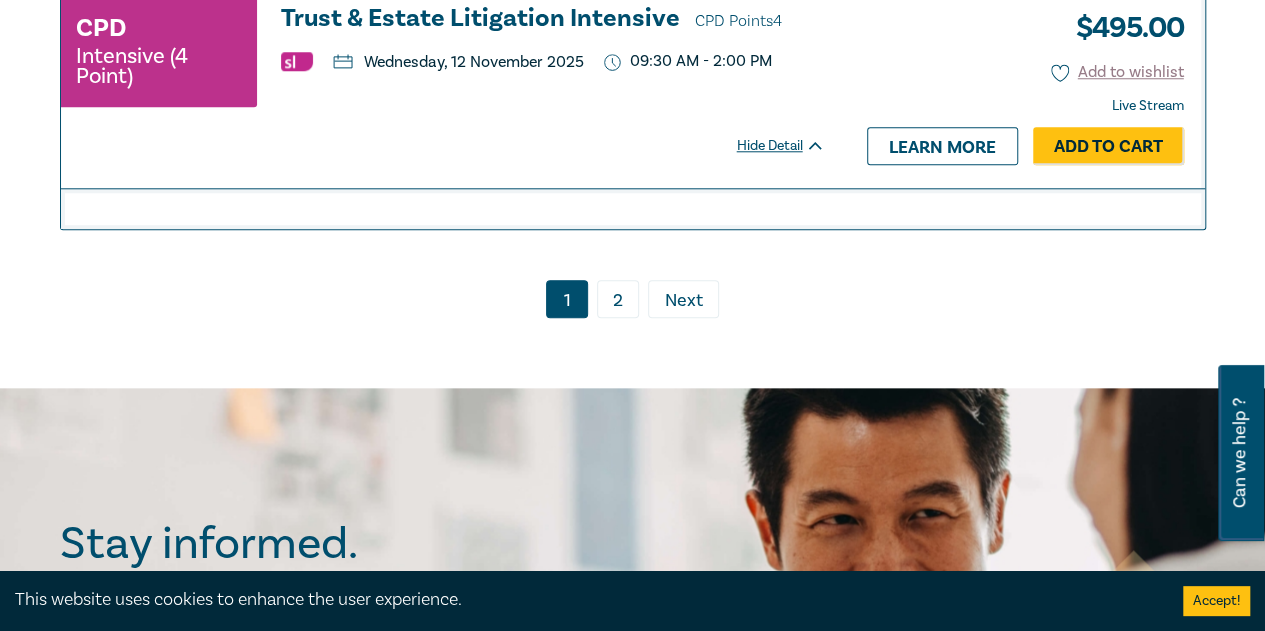 click on "2" at bounding box center [618, 299] 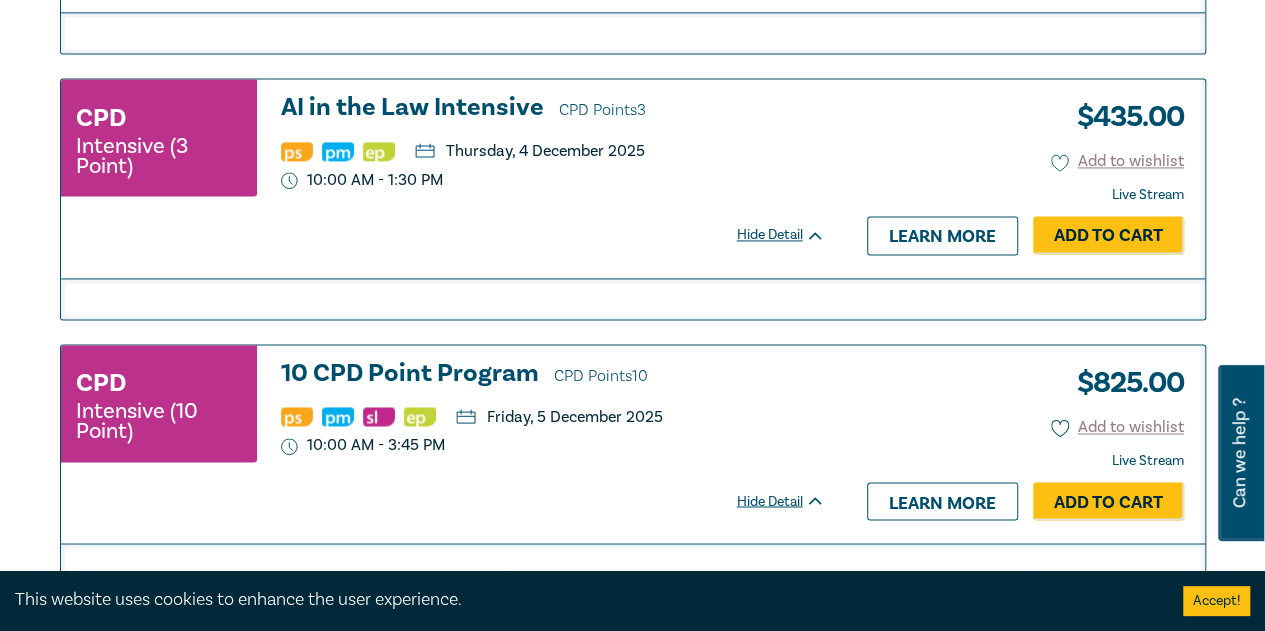 scroll, scrollTop: 1402, scrollLeft: 0, axis: vertical 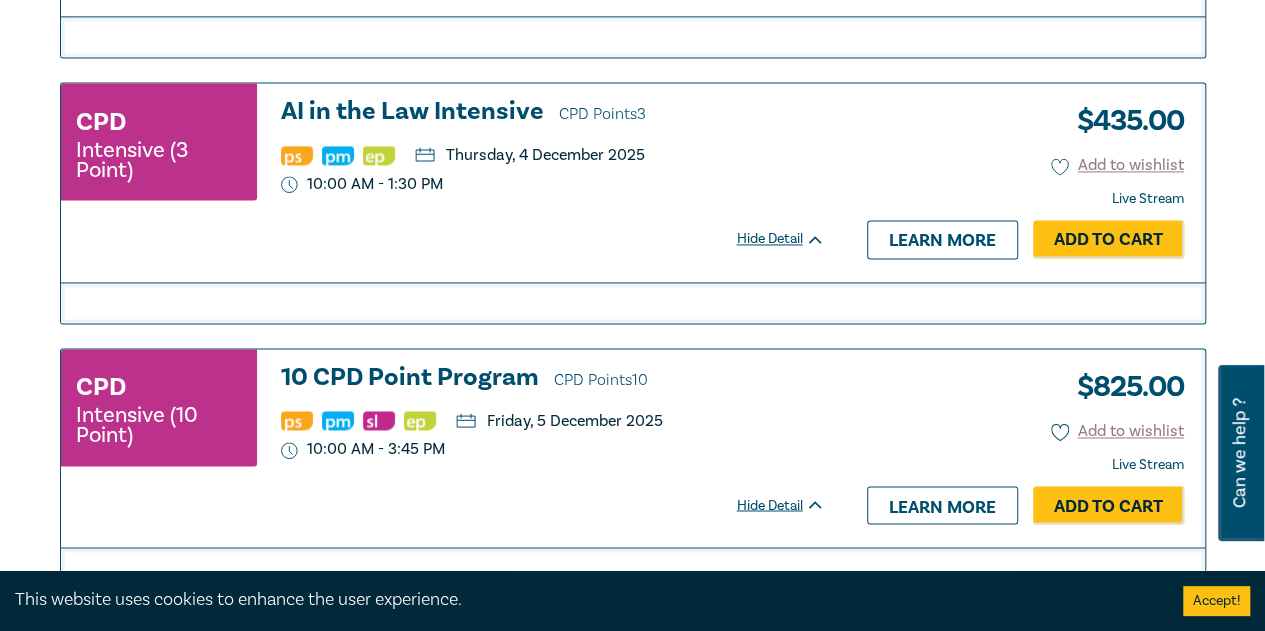 click on "10 CPD Point Program   CPD Points  10" at bounding box center [553, 379] 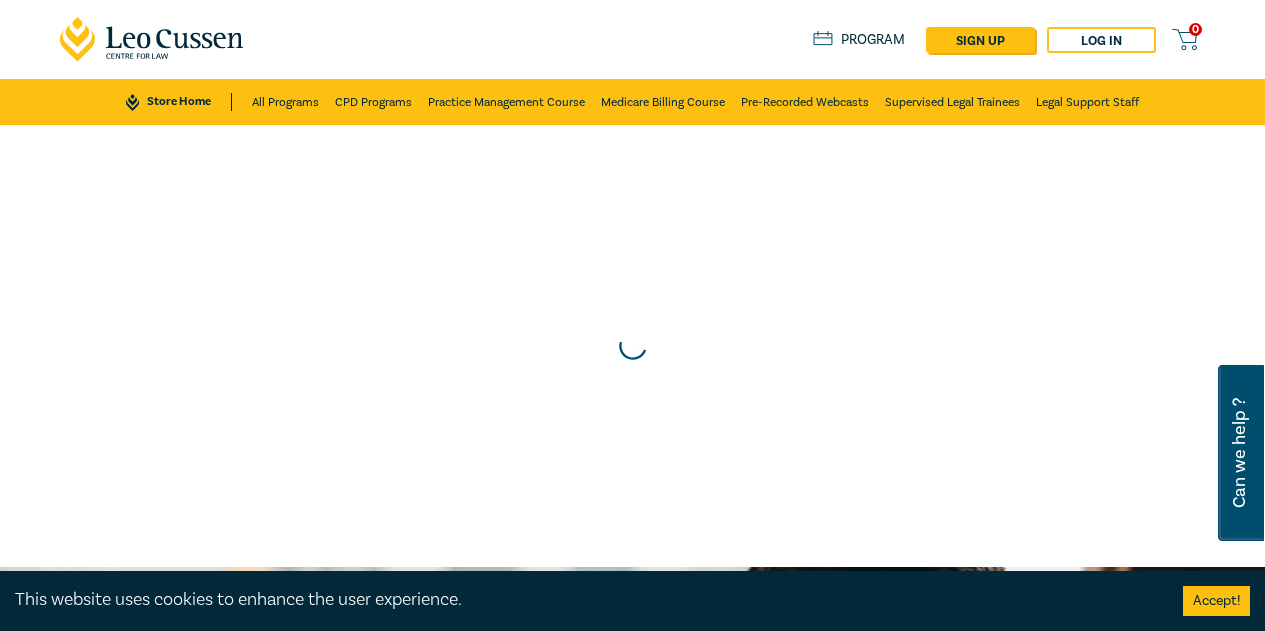scroll, scrollTop: 0, scrollLeft: 0, axis: both 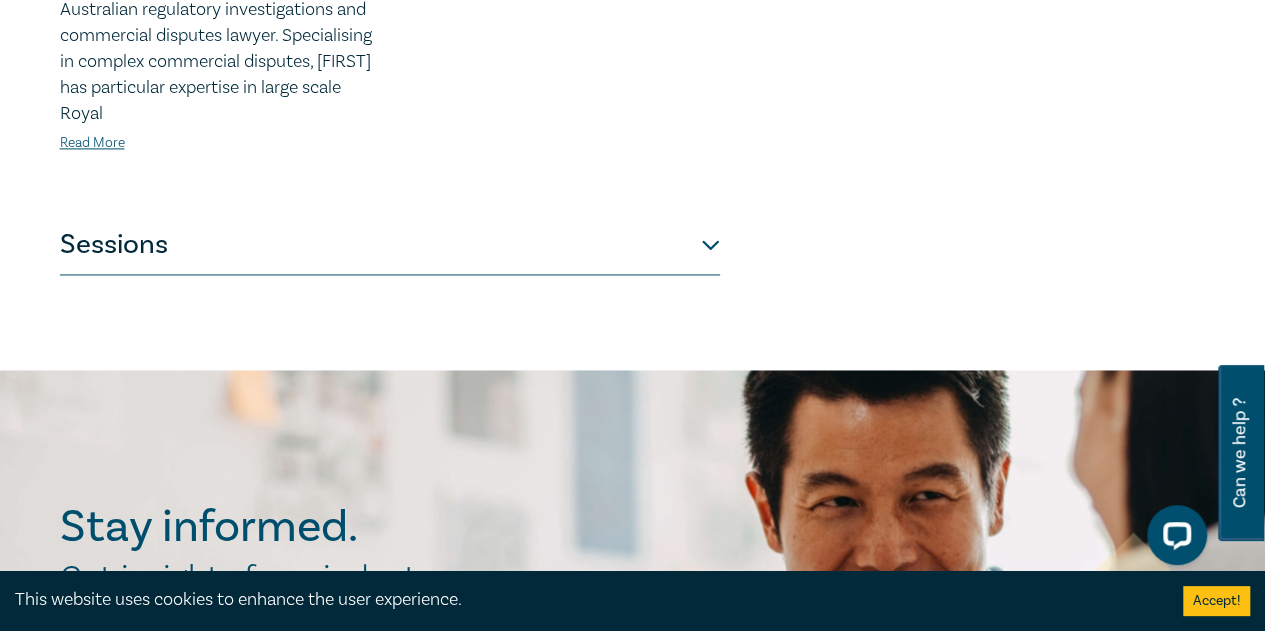 click on "Sessions" at bounding box center [390, 245] 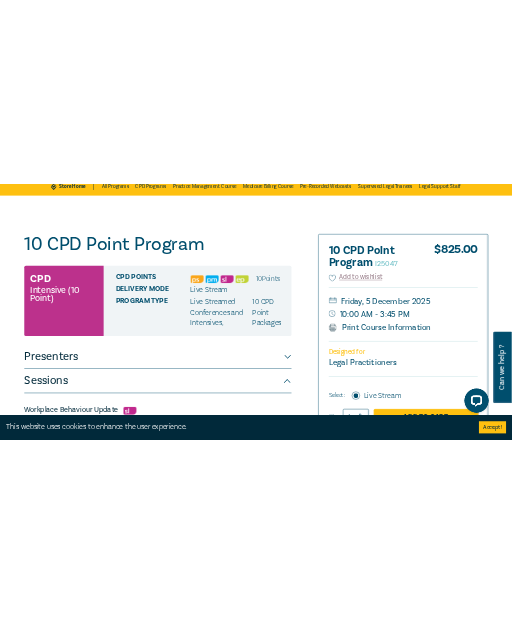 scroll, scrollTop: 76, scrollLeft: 0, axis: vertical 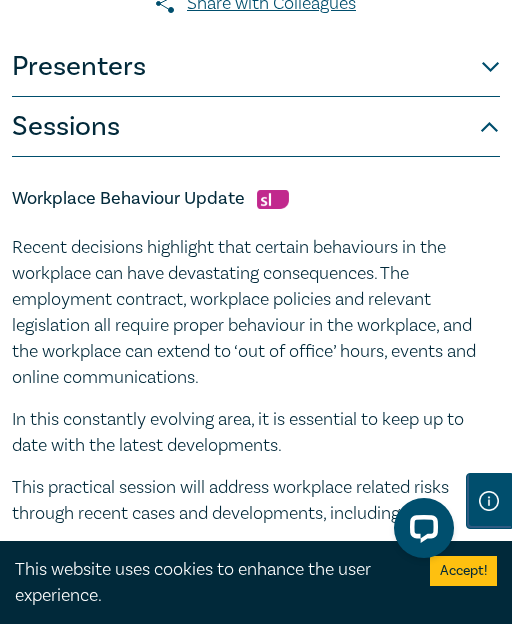 click on "Recent decisions highlight that certain behaviours in the workplace can have devastating consequences. The employment contract, workplace policies and relevant legislation all require proper behaviour in the workplace, and the workplace can extend to ‘out of office’ hours, events and online communications." at bounding box center (256, 313) 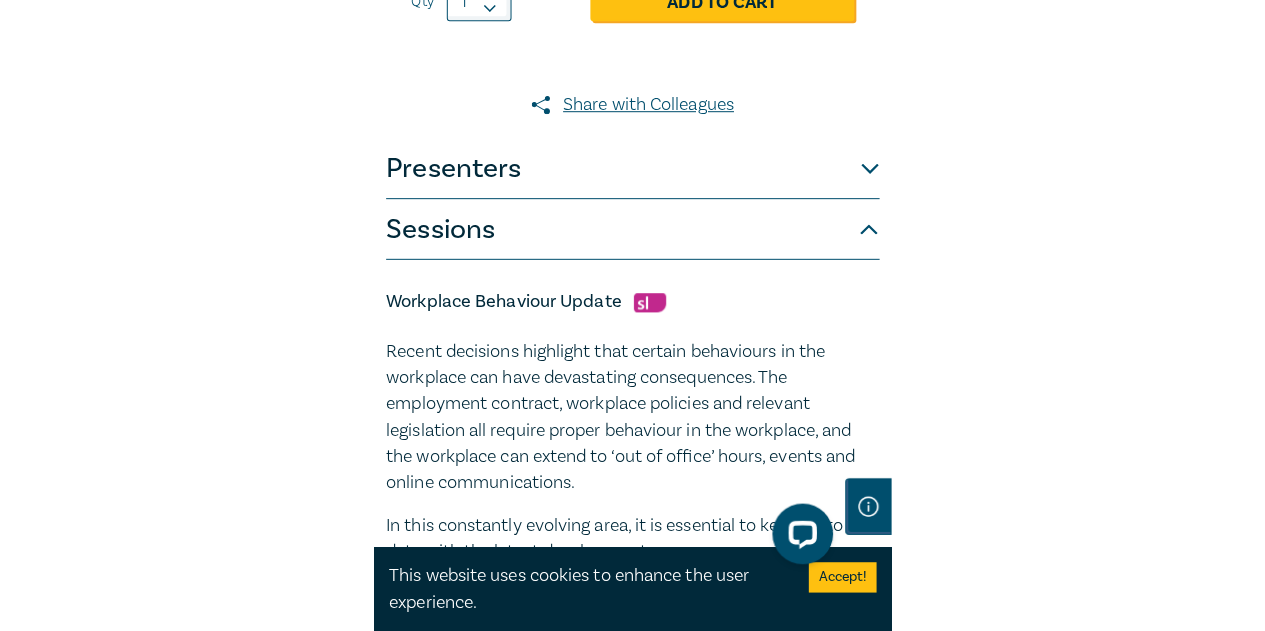 scroll, scrollTop: 376, scrollLeft: 0, axis: vertical 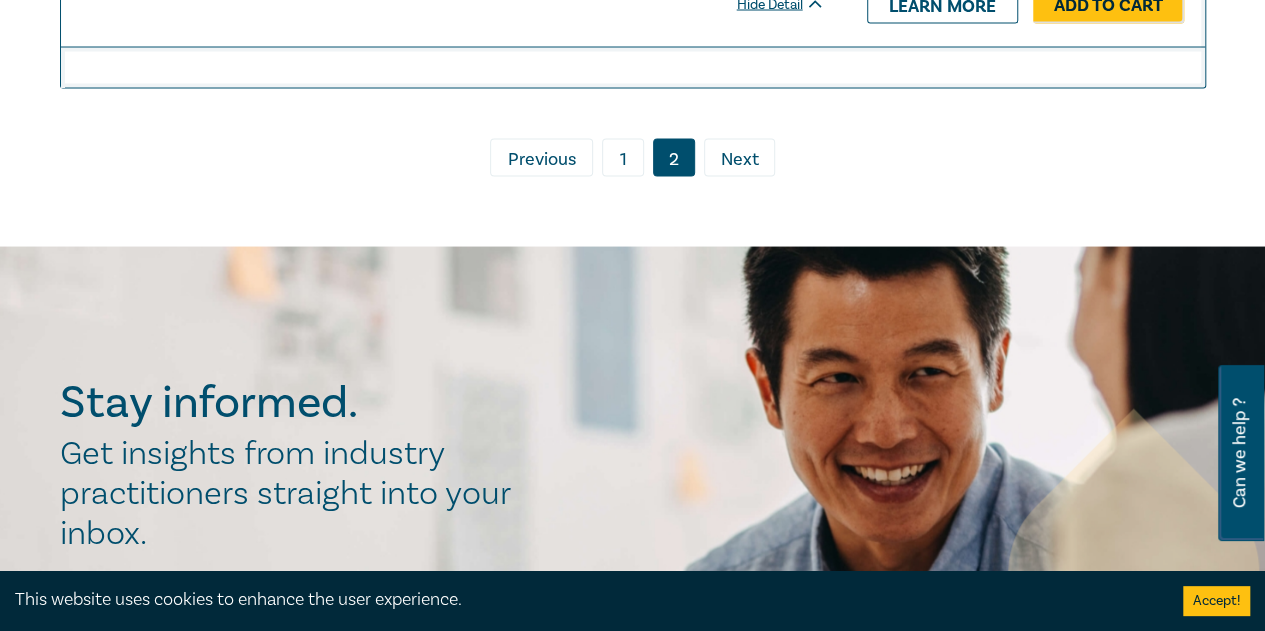 click on "1" at bounding box center [623, 158] 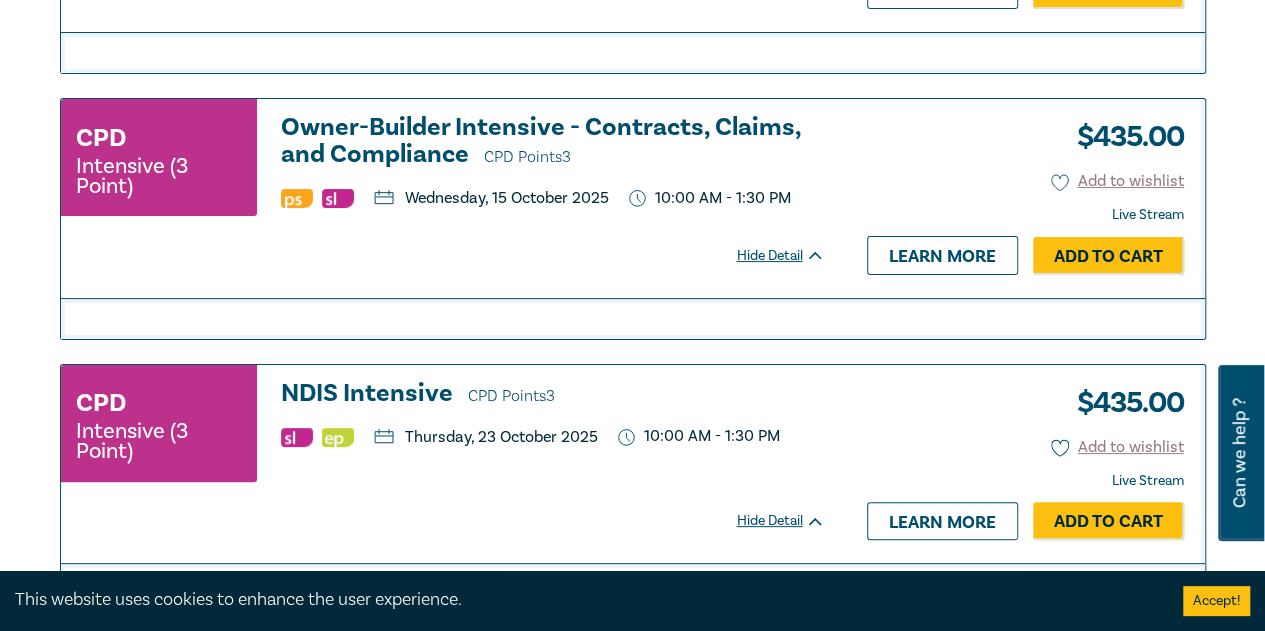 scroll, scrollTop: 4002, scrollLeft: 0, axis: vertical 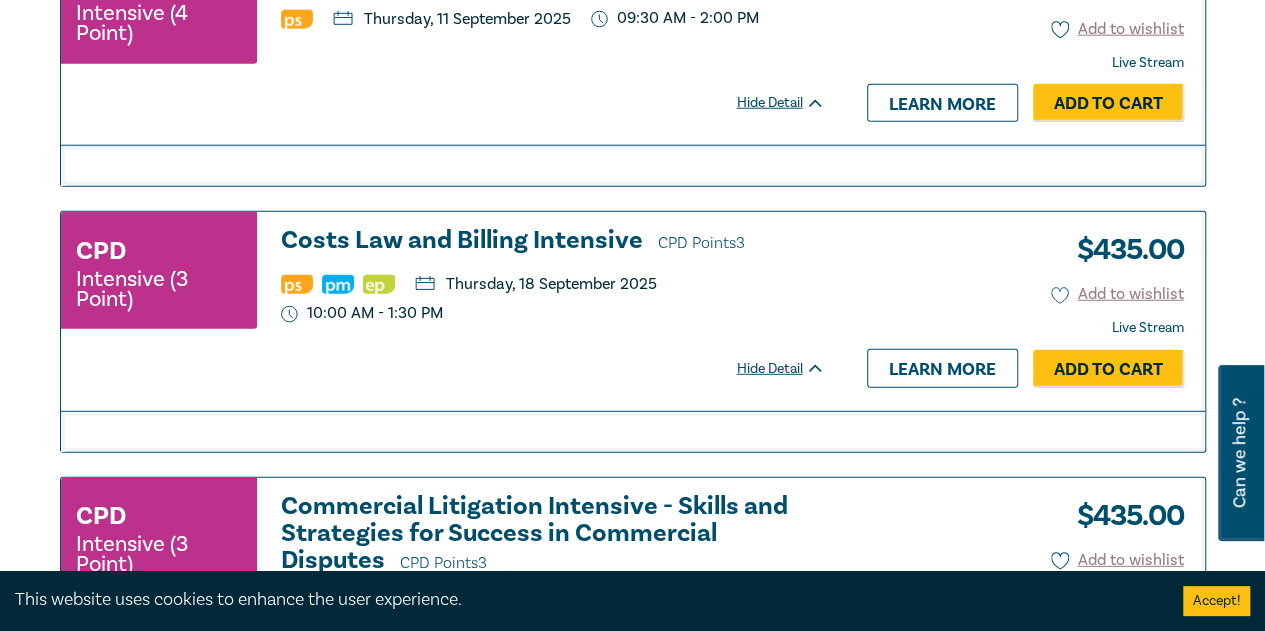 click on "Costs Law and Billing Intensive   CPD Points  3" at bounding box center [553, 242] 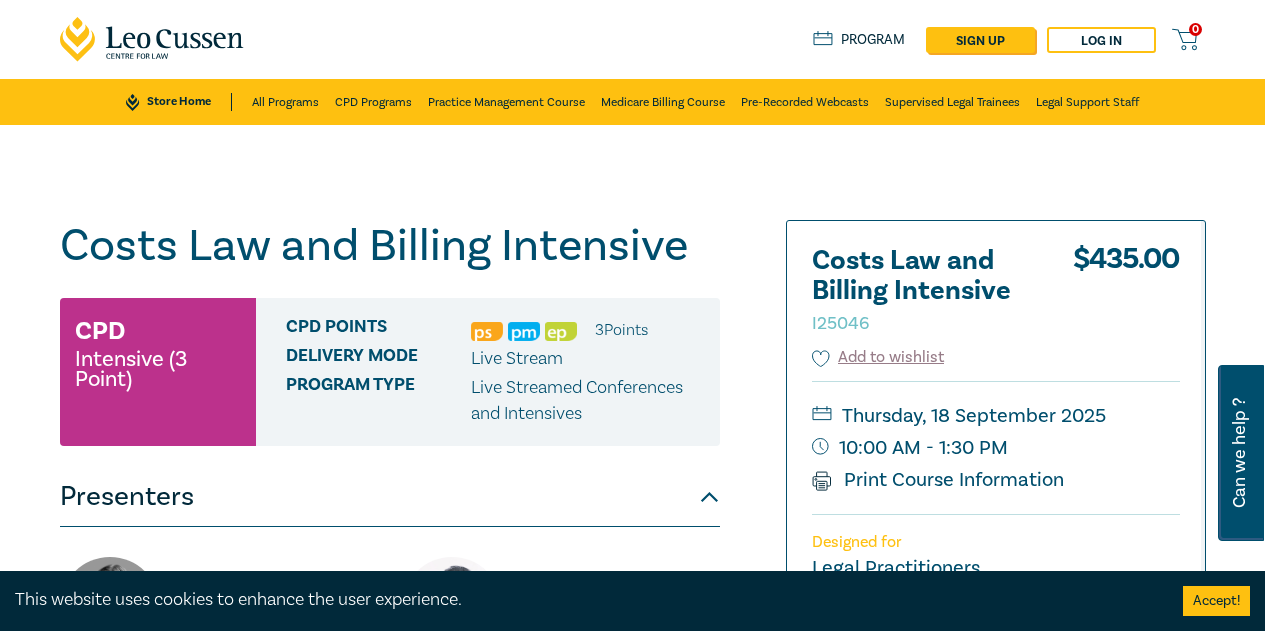 scroll, scrollTop: 0, scrollLeft: 0, axis: both 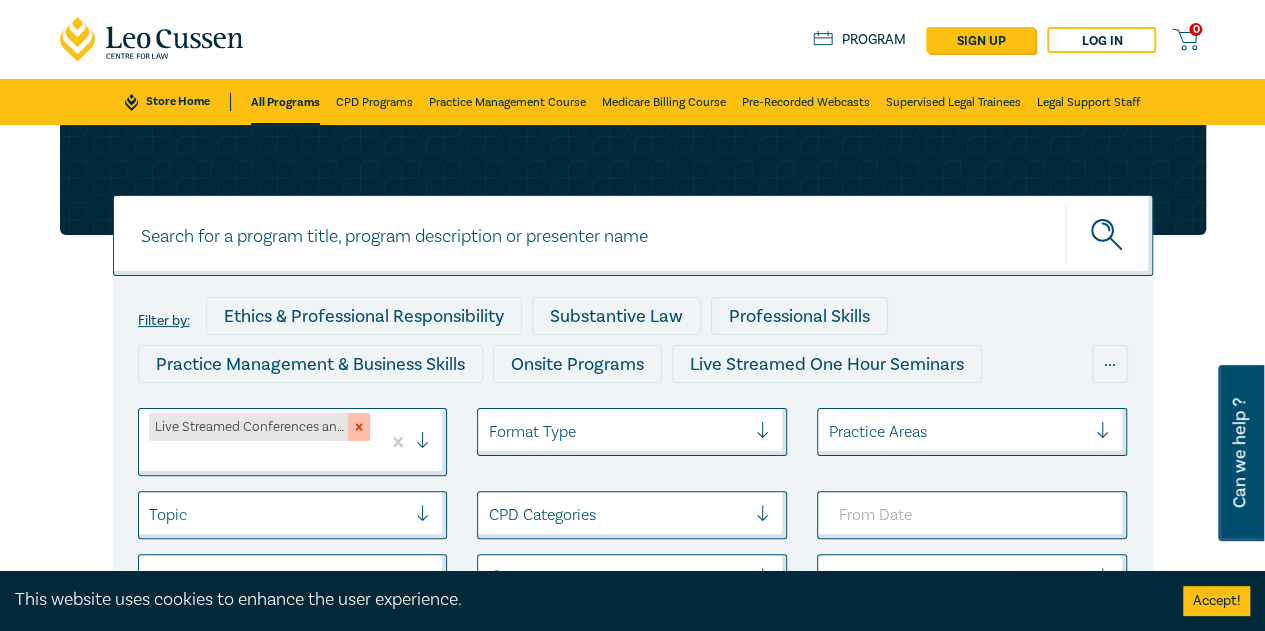 click 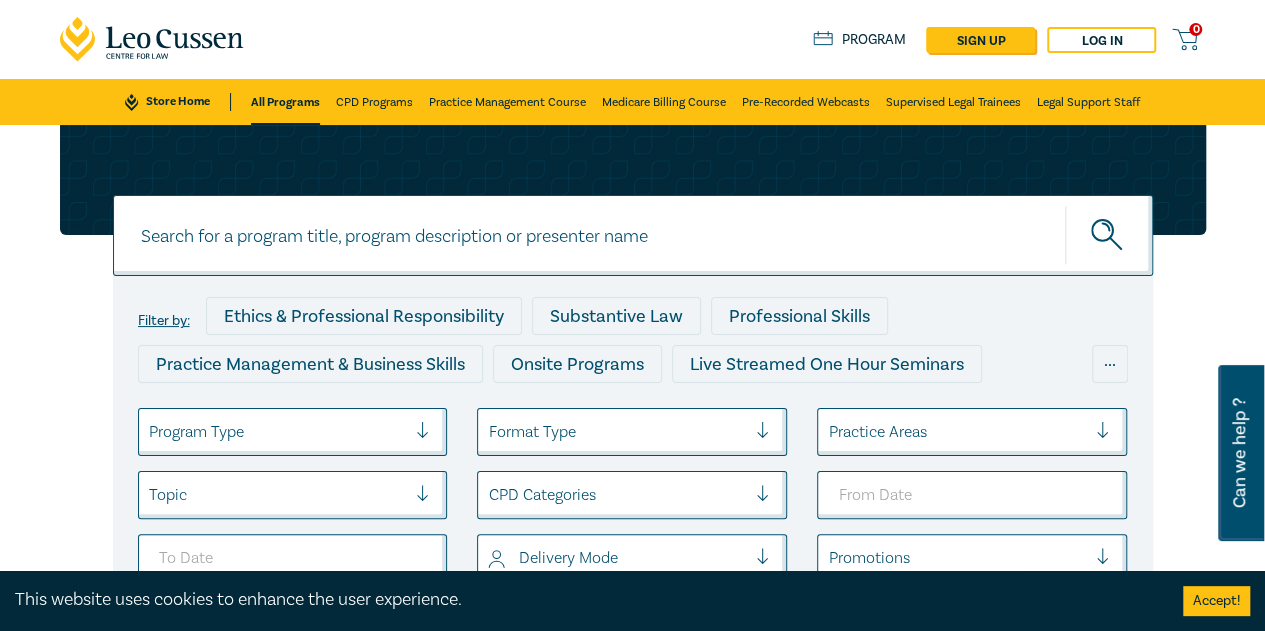 drag, startPoint x: 361, startPoint y: 423, endPoint x: 317, endPoint y: 432, distance: 44.911022 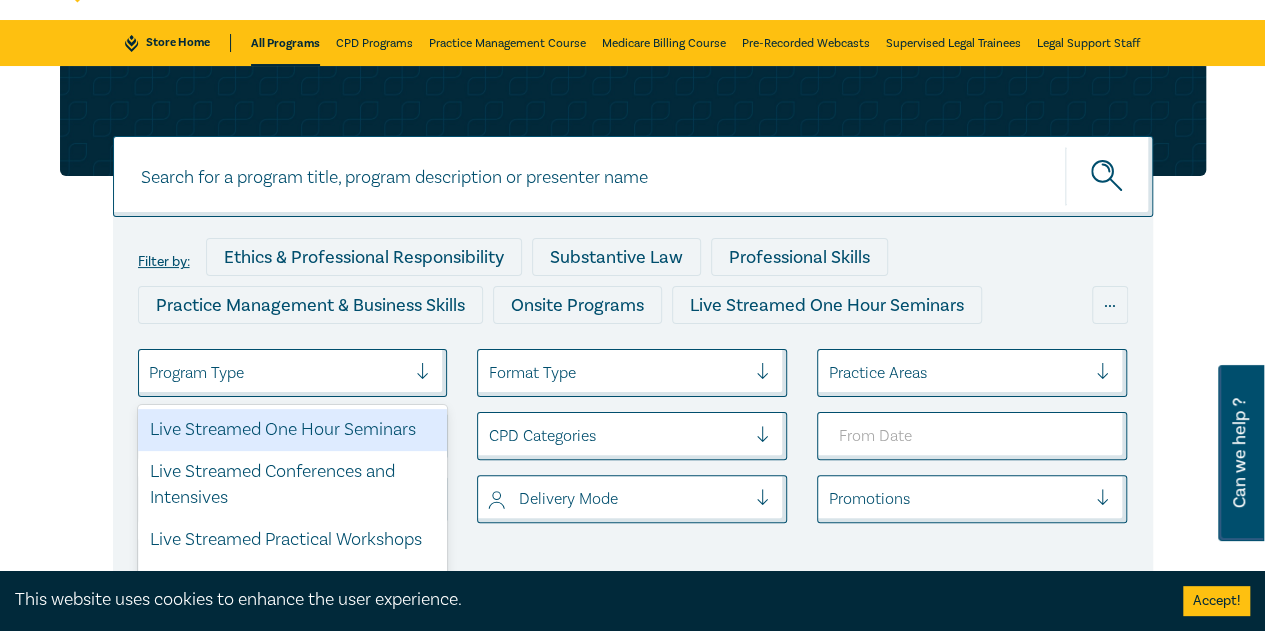 scroll, scrollTop: 84, scrollLeft: 0, axis: vertical 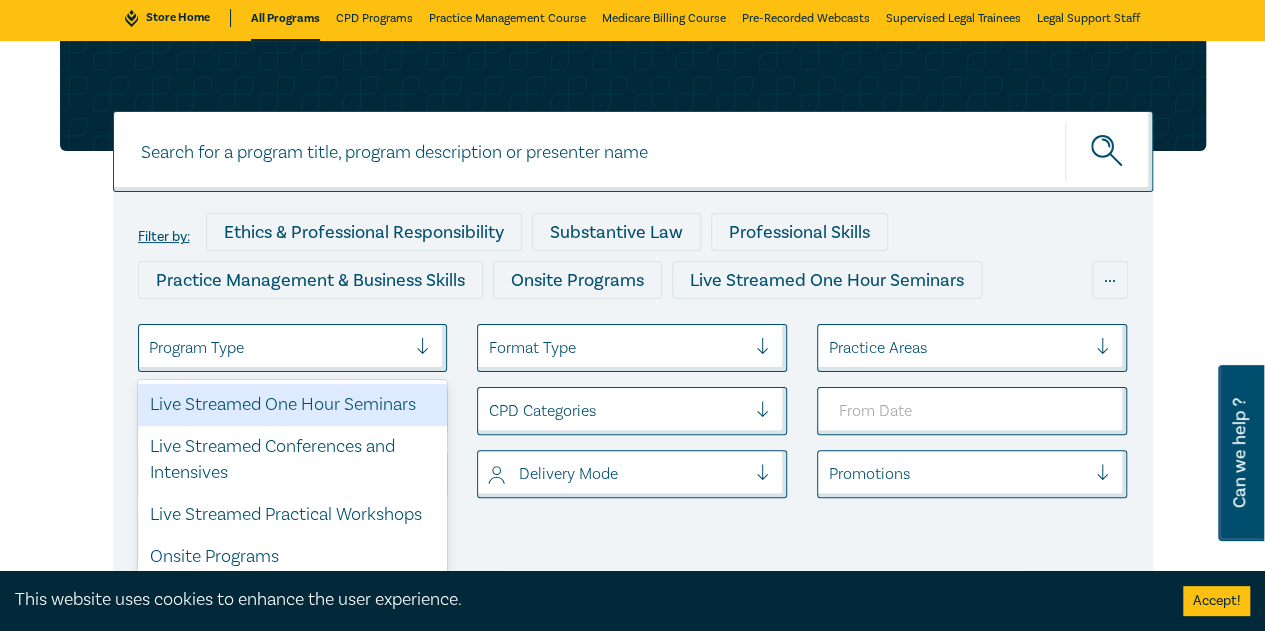 drag, startPoint x: 325, startPoint y: 400, endPoint x: 418, endPoint y: 413, distance: 93.904205 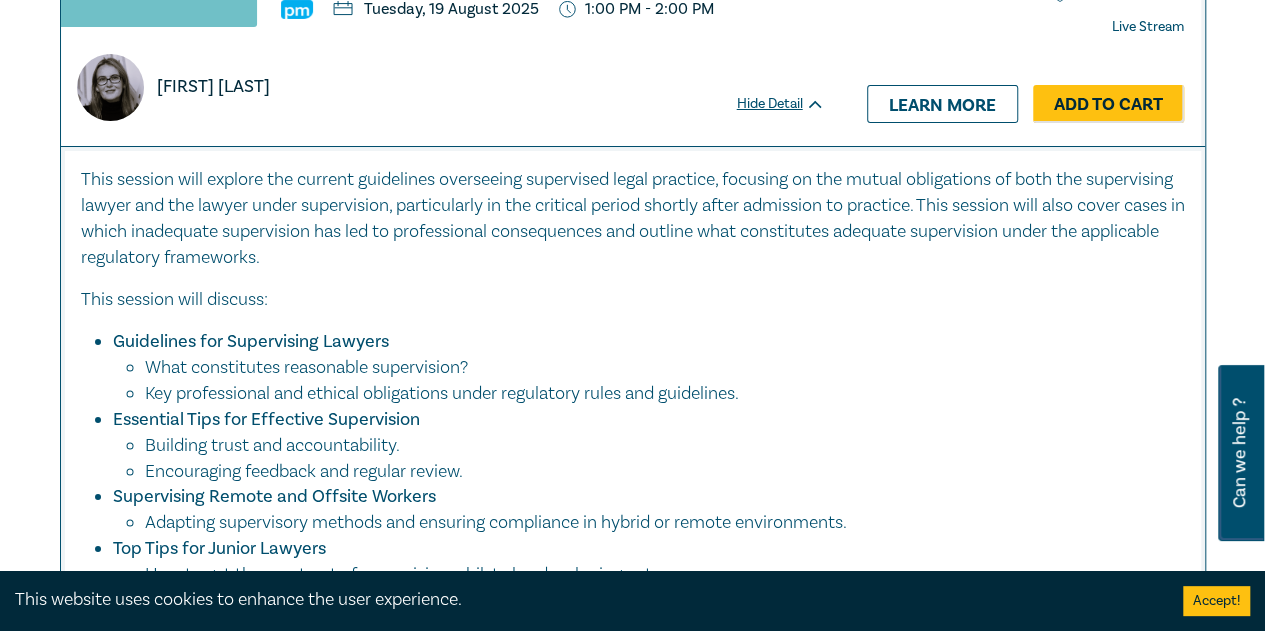 scroll, scrollTop: 3384, scrollLeft: 0, axis: vertical 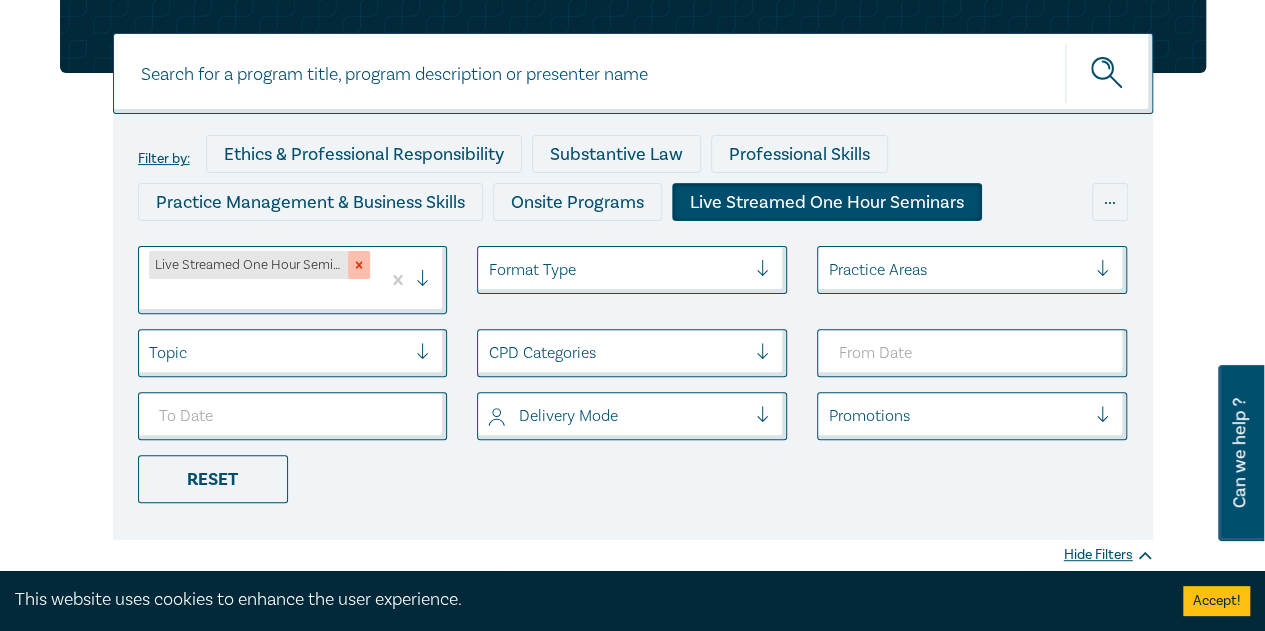 click 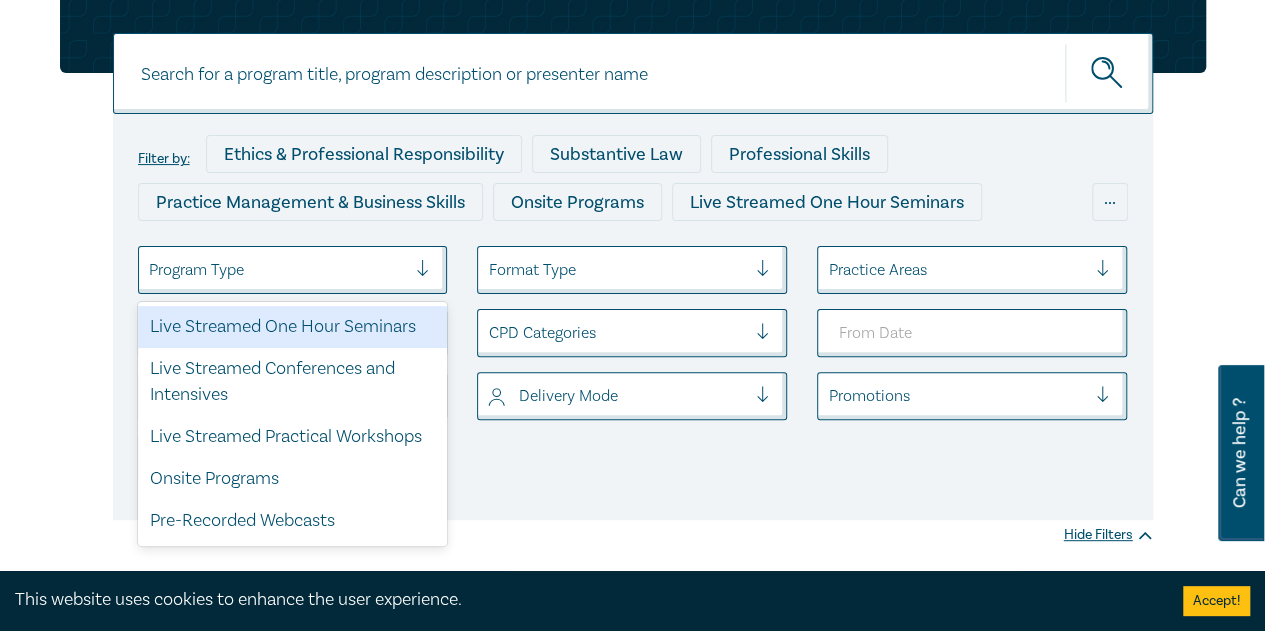 click at bounding box center (278, 270) 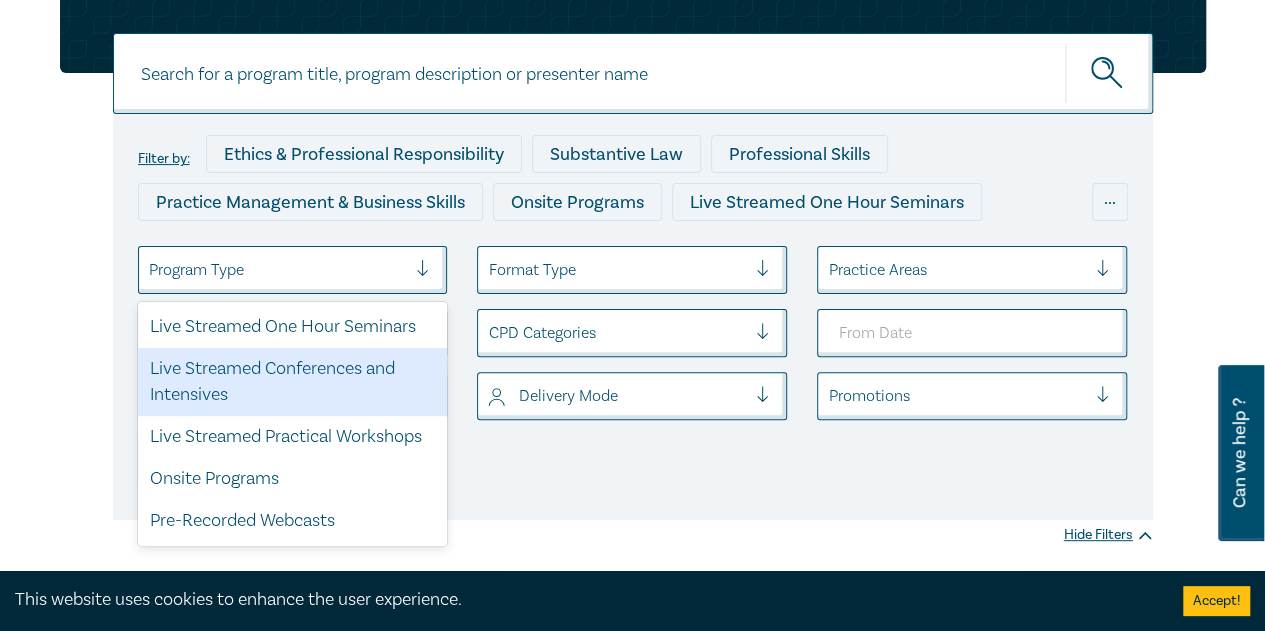 click on "Live Streamed Conferences and Intensives" at bounding box center [293, 382] 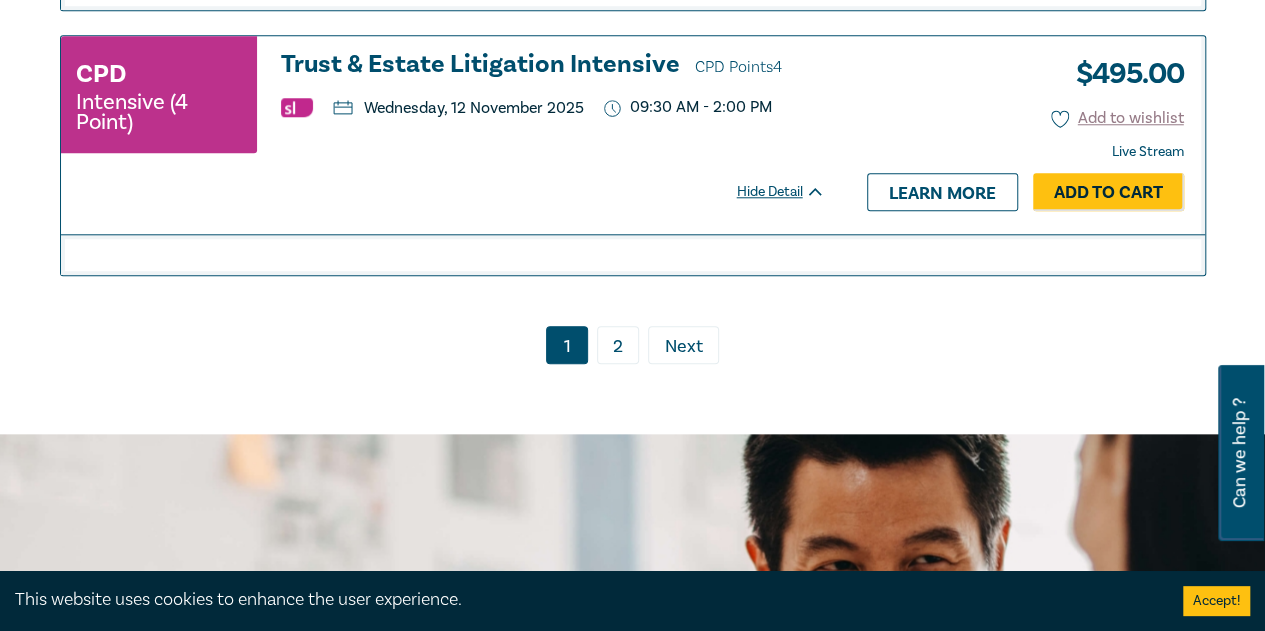 click on "2" at bounding box center [618, 345] 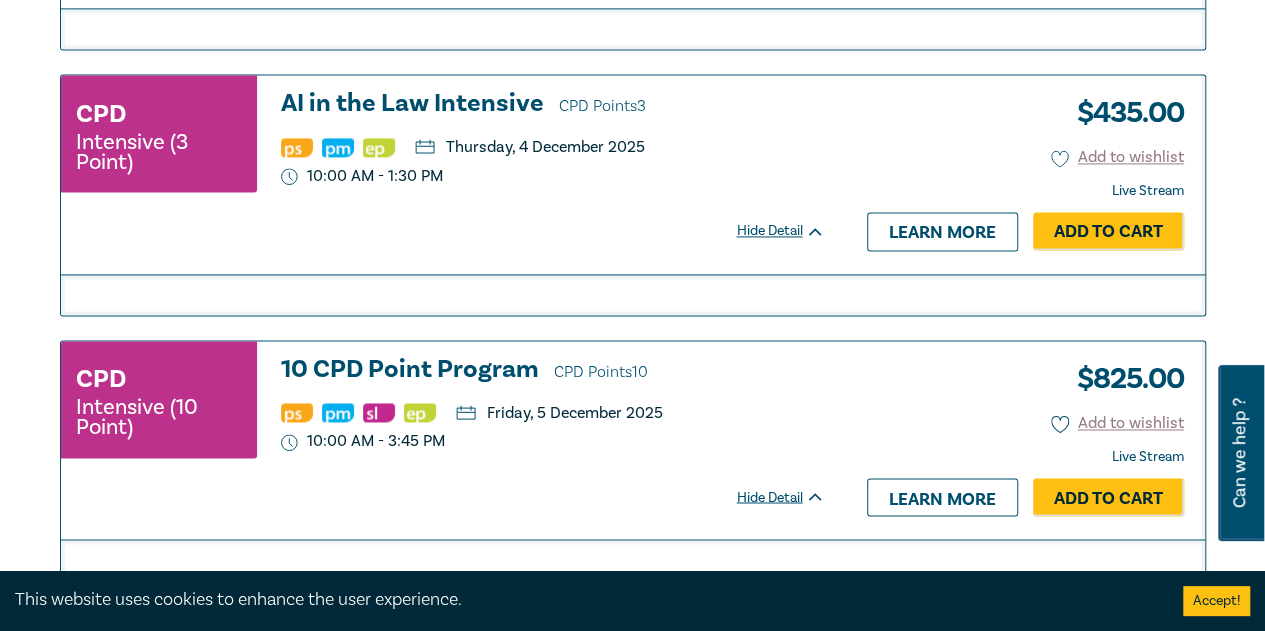 scroll, scrollTop: 1402, scrollLeft: 0, axis: vertical 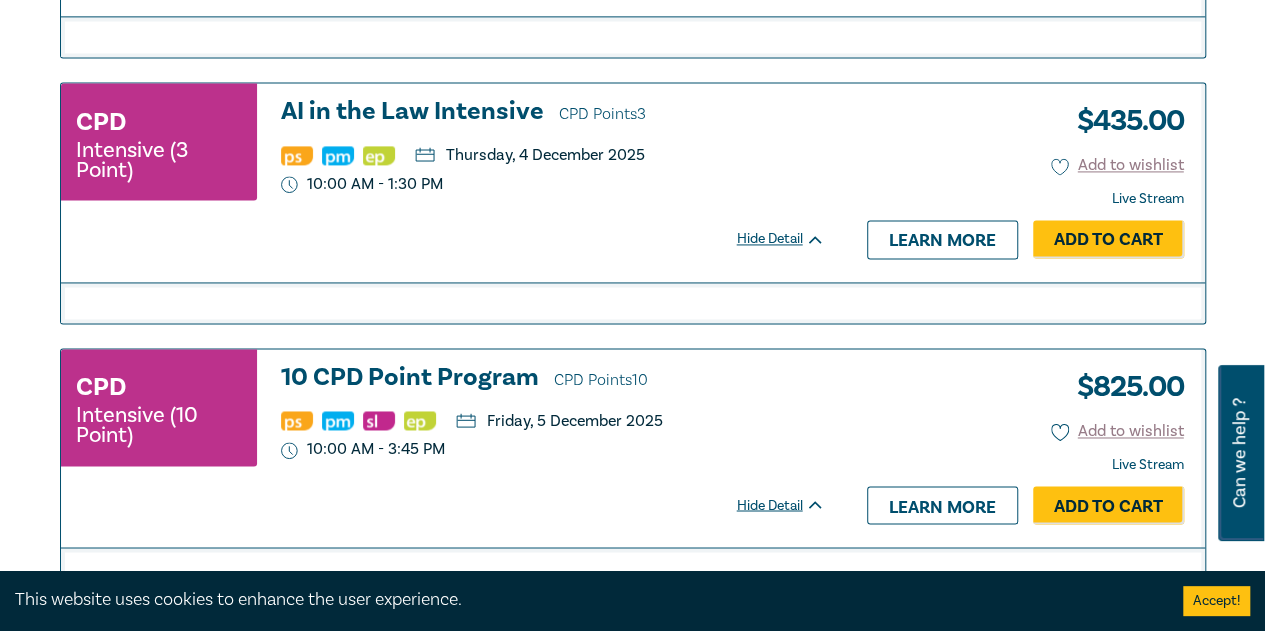 click on "10 CPD Point Program   CPD Points  10" at bounding box center [553, 379] 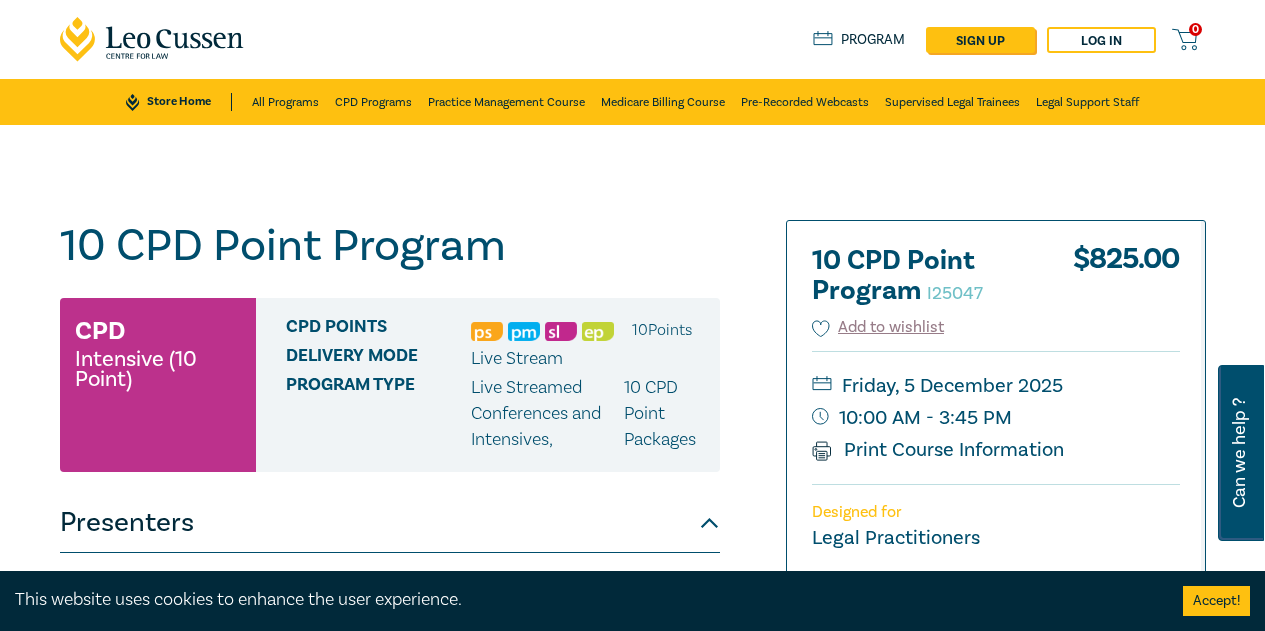 scroll, scrollTop: 0, scrollLeft: 0, axis: both 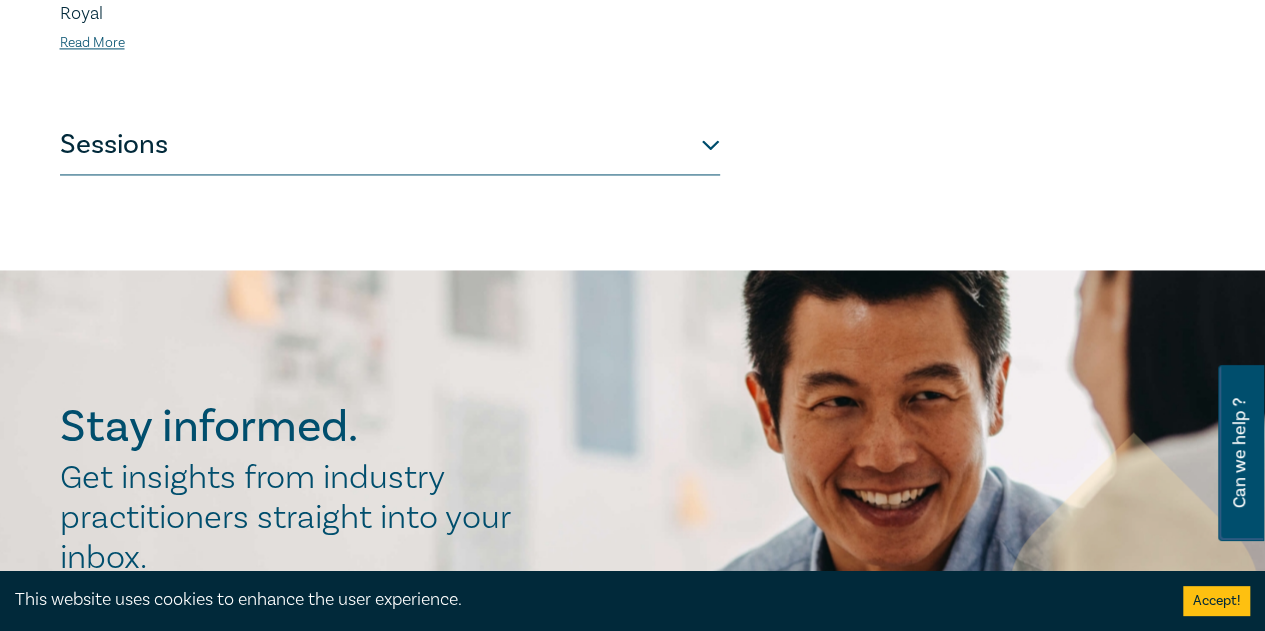 click on "Sessions" at bounding box center [390, 145] 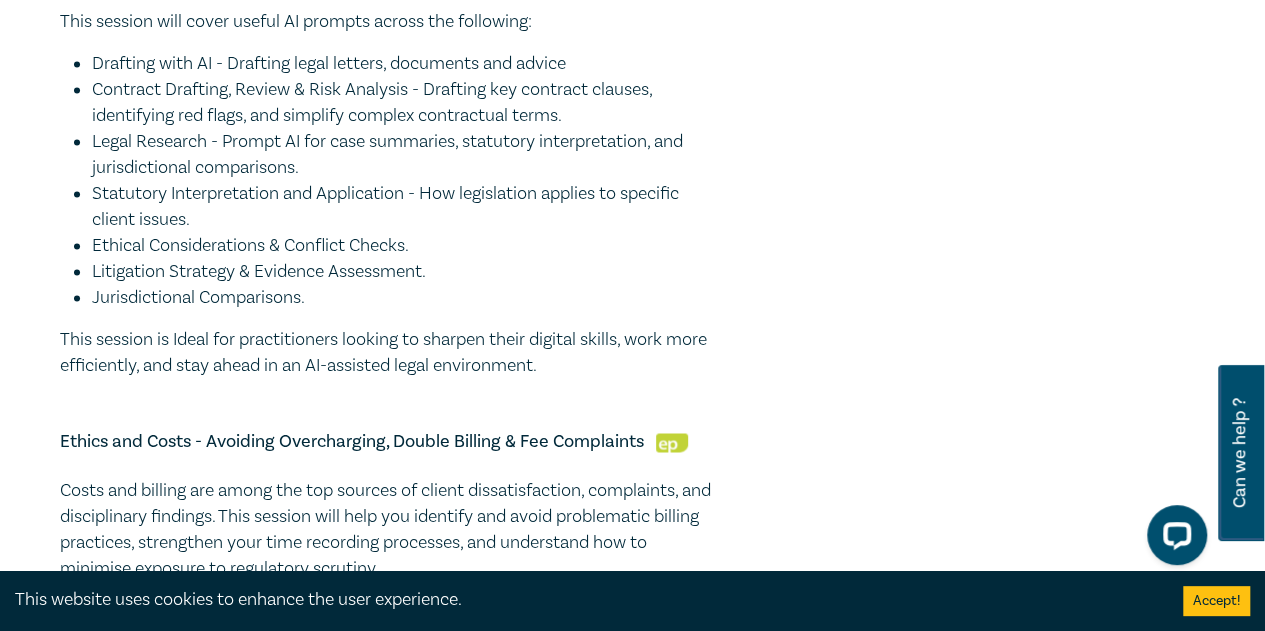 scroll, scrollTop: 0, scrollLeft: 0, axis: both 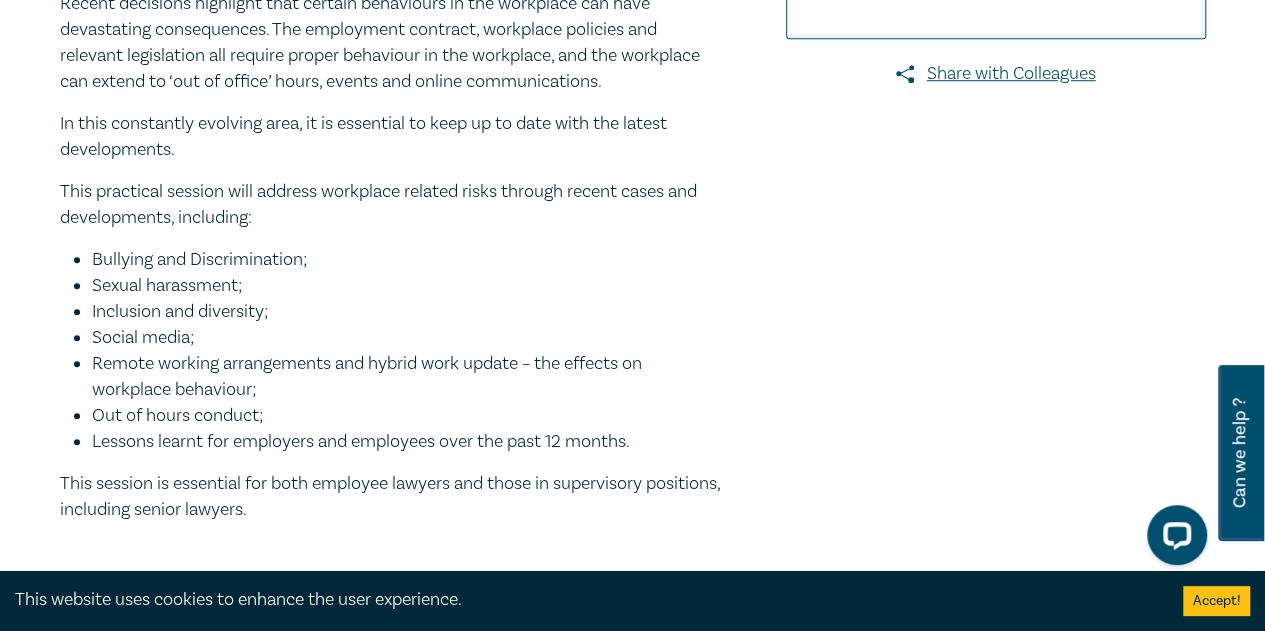 click on "Sexual harassment;" at bounding box center [406, 286] 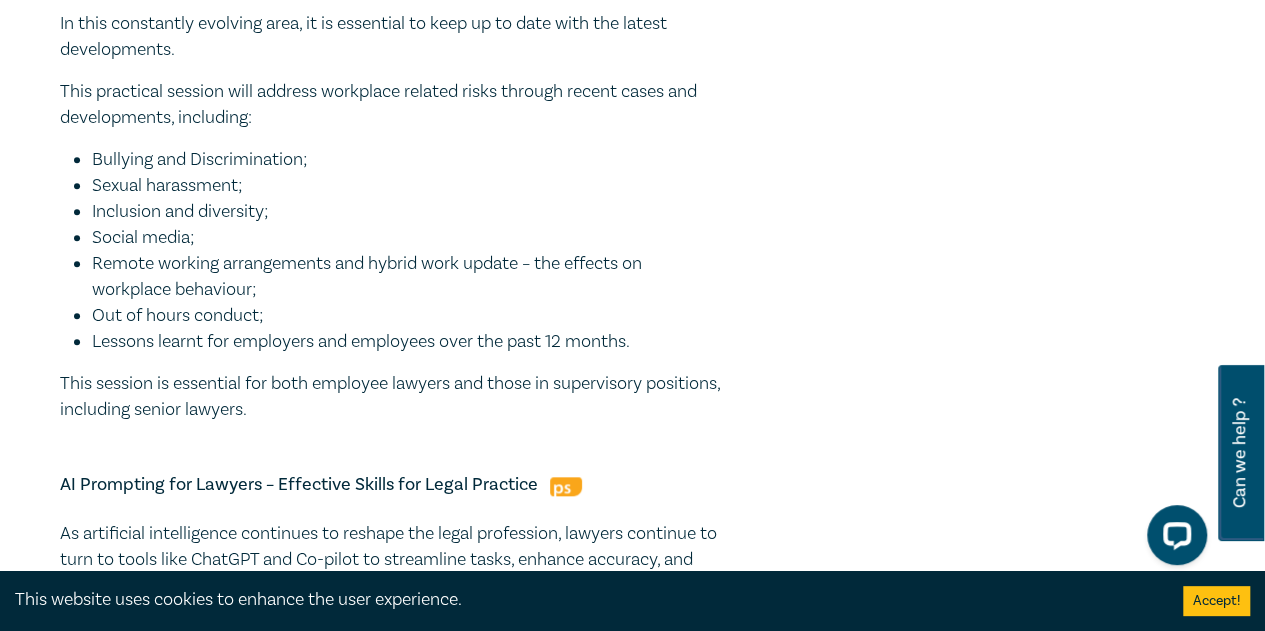 scroll, scrollTop: 800, scrollLeft: 0, axis: vertical 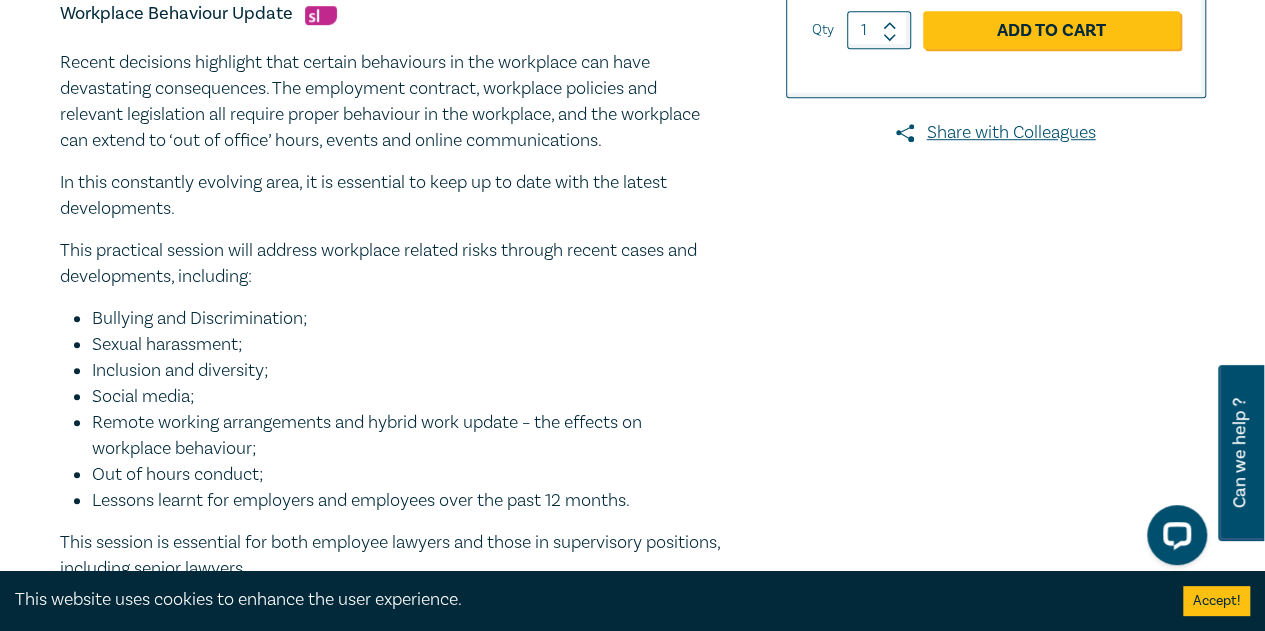 drag, startPoint x: 333, startPoint y: 406, endPoint x: 48, endPoint y: 20, distance: 479.8135 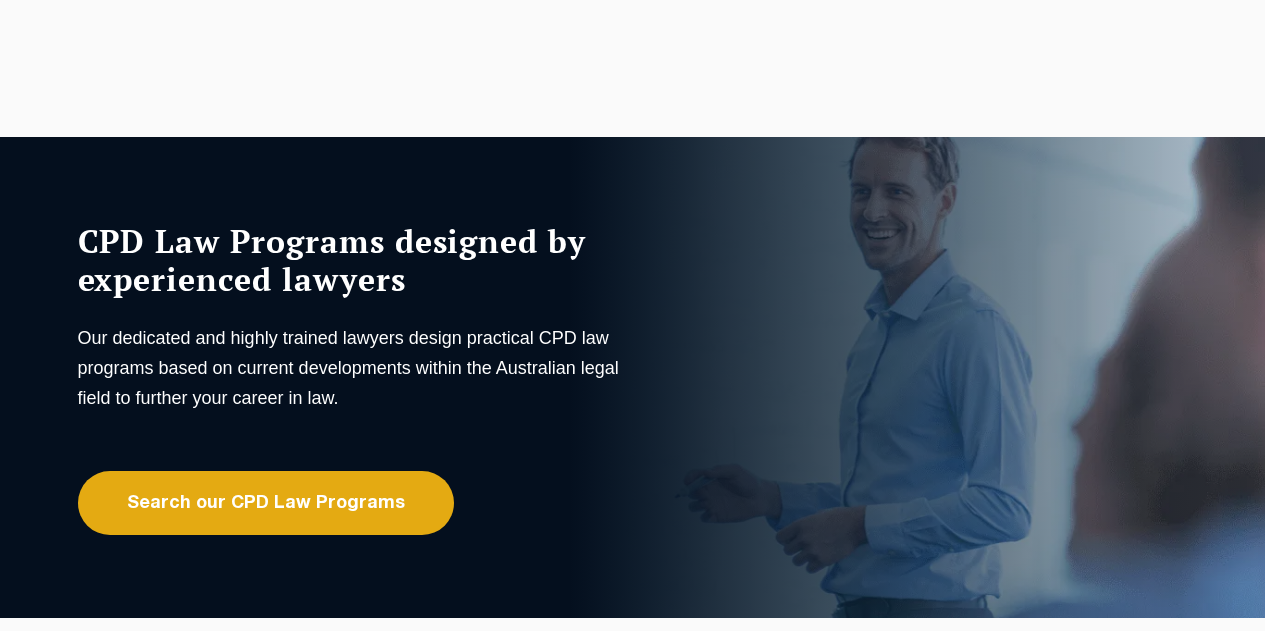 scroll, scrollTop: 0, scrollLeft: 0, axis: both 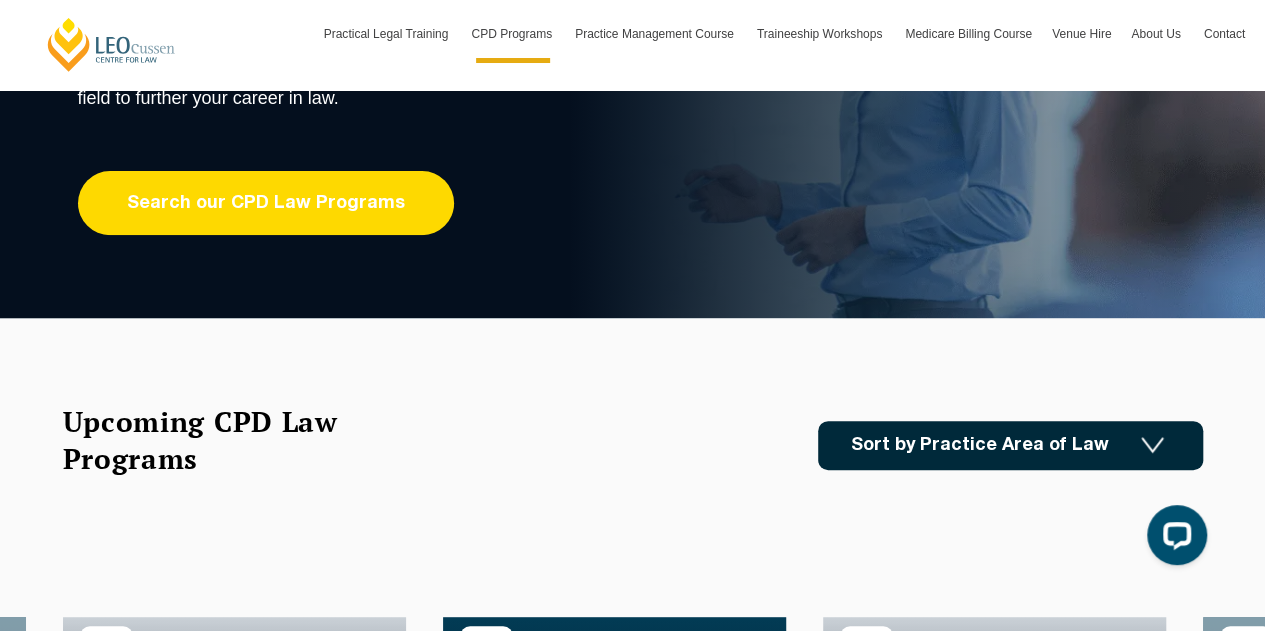 click on "Search our CPD Law Programs" at bounding box center [266, 203] 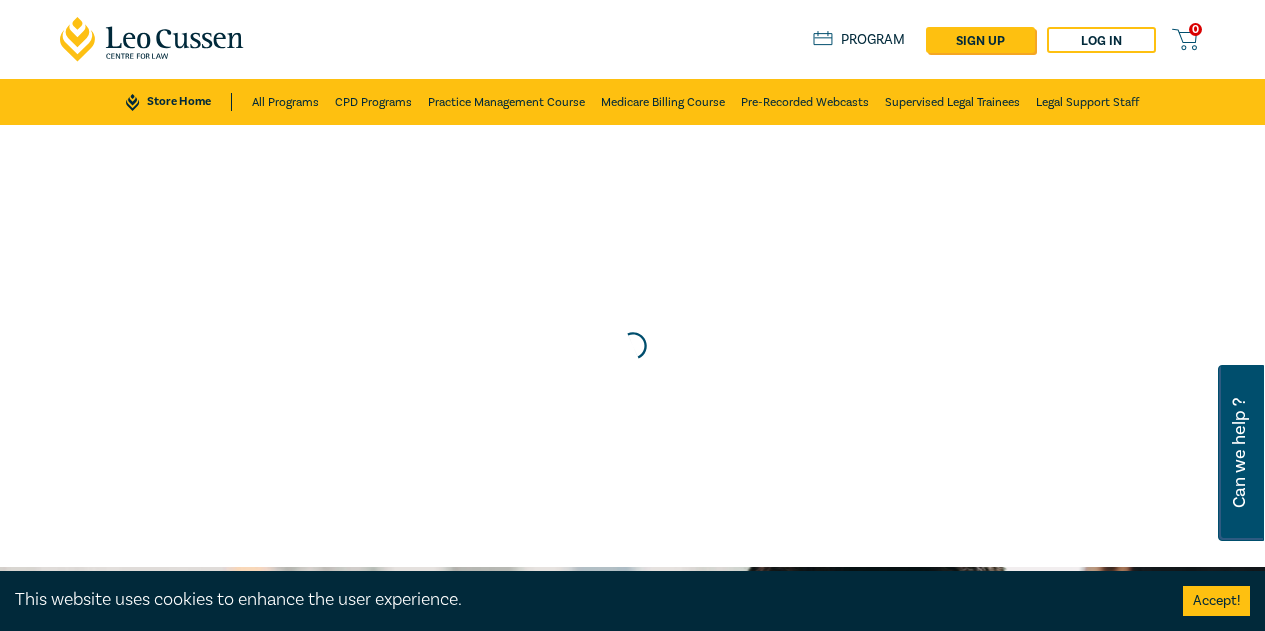 scroll, scrollTop: 0, scrollLeft: 0, axis: both 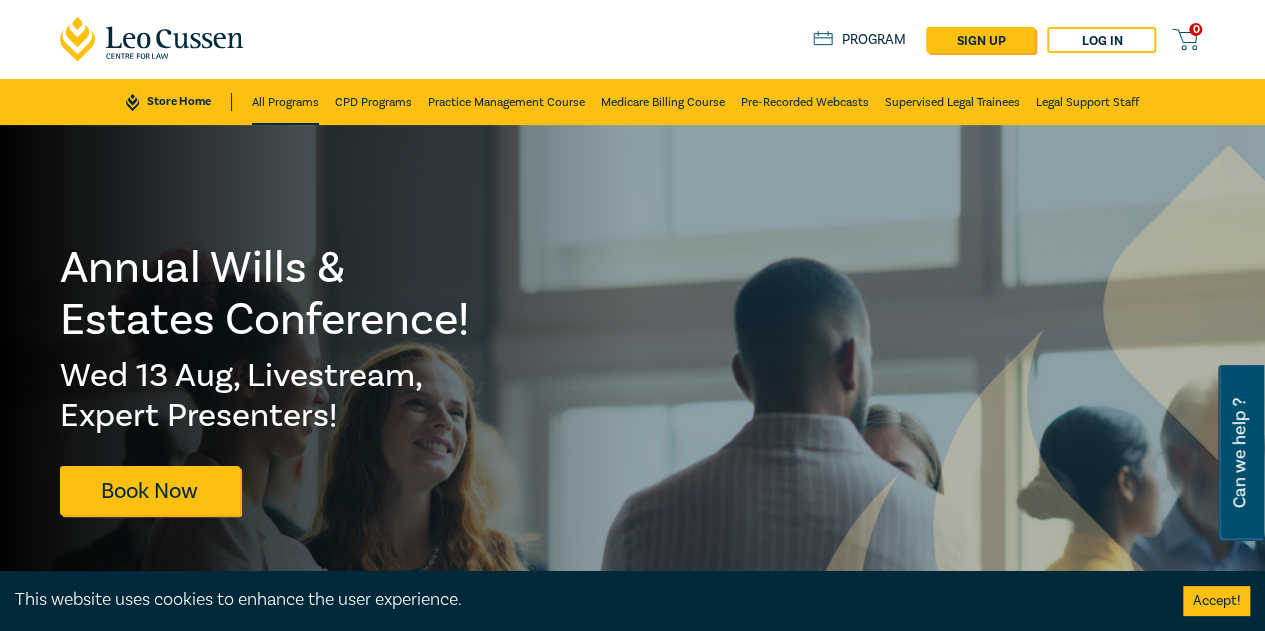 click on "All Programs" at bounding box center (285, 102) 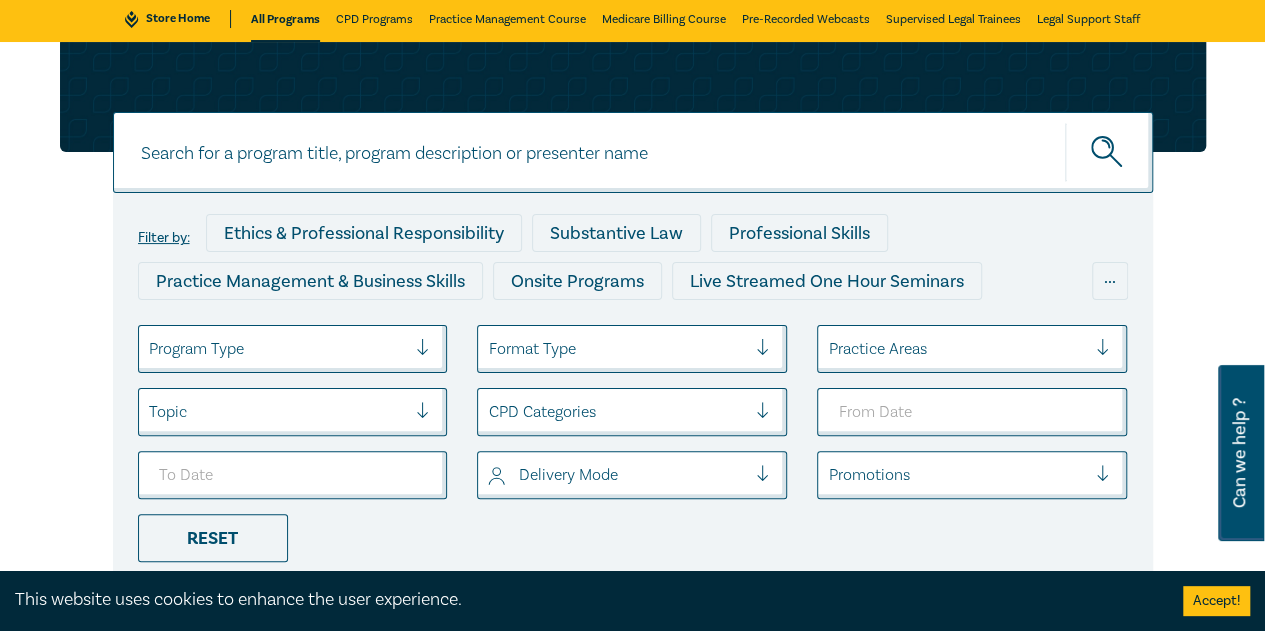 scroll, scrollTop: 200, scrollLeft: 0, axis: vertical 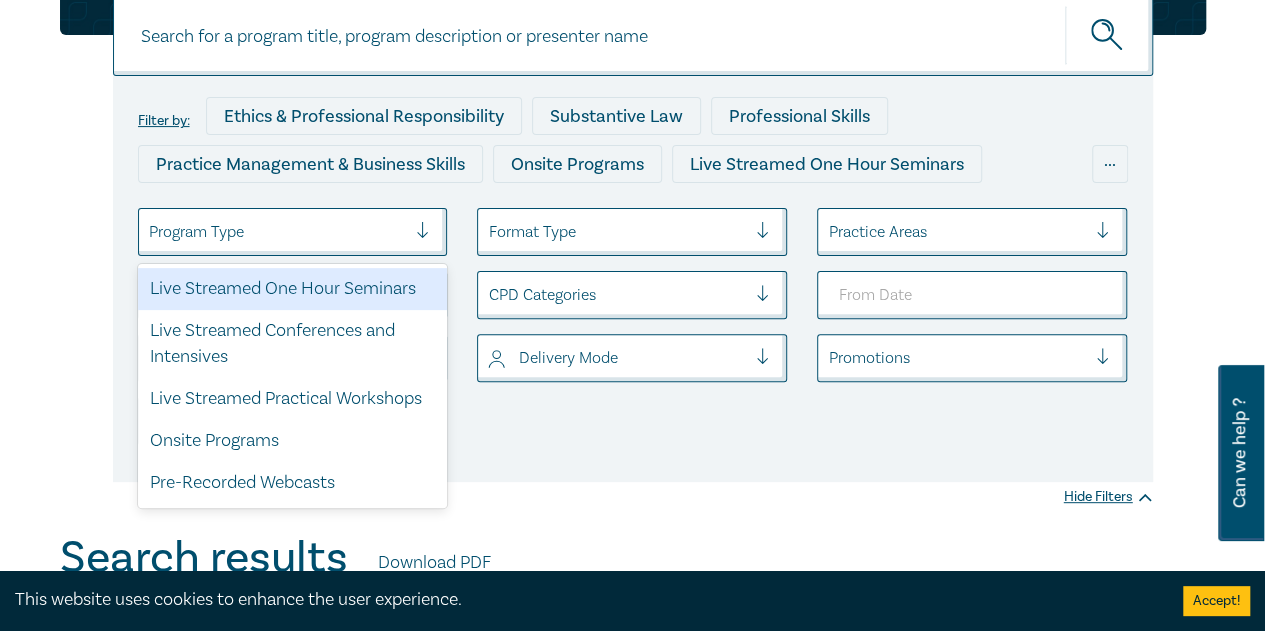 click at bounding box center [278, 232] 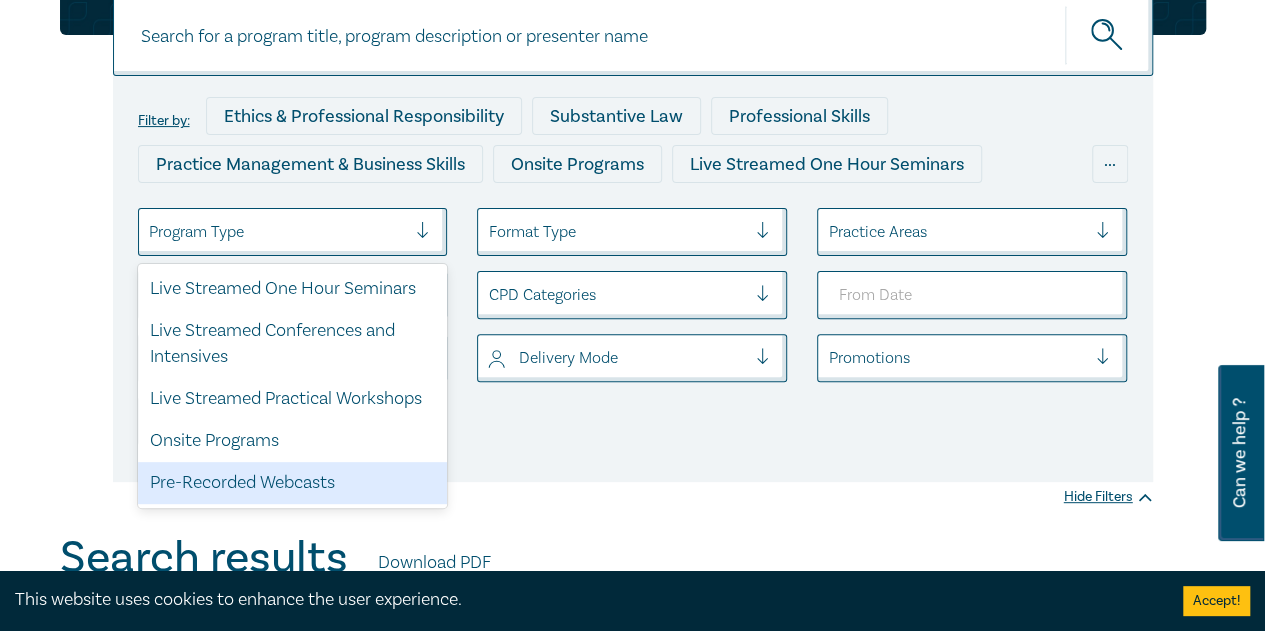 click on "Pre-Recorded Webcasts" at bounding box center (293, 483) 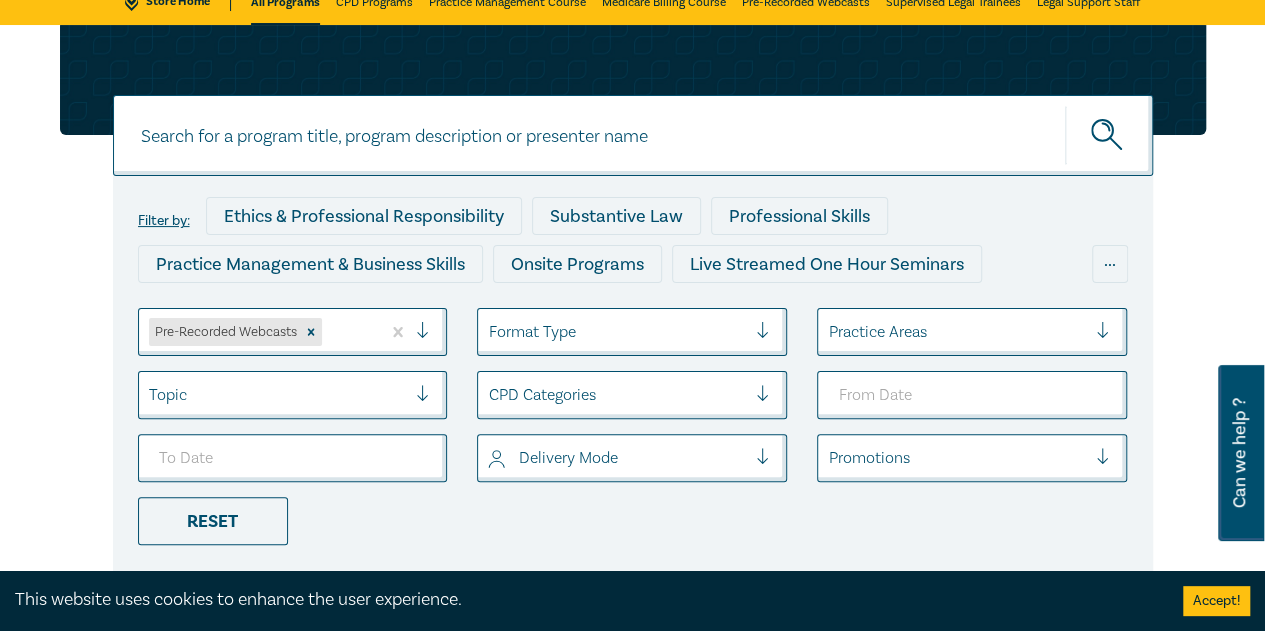 scroll, scrollTop: 0, scrollLeft: 0, axis: both 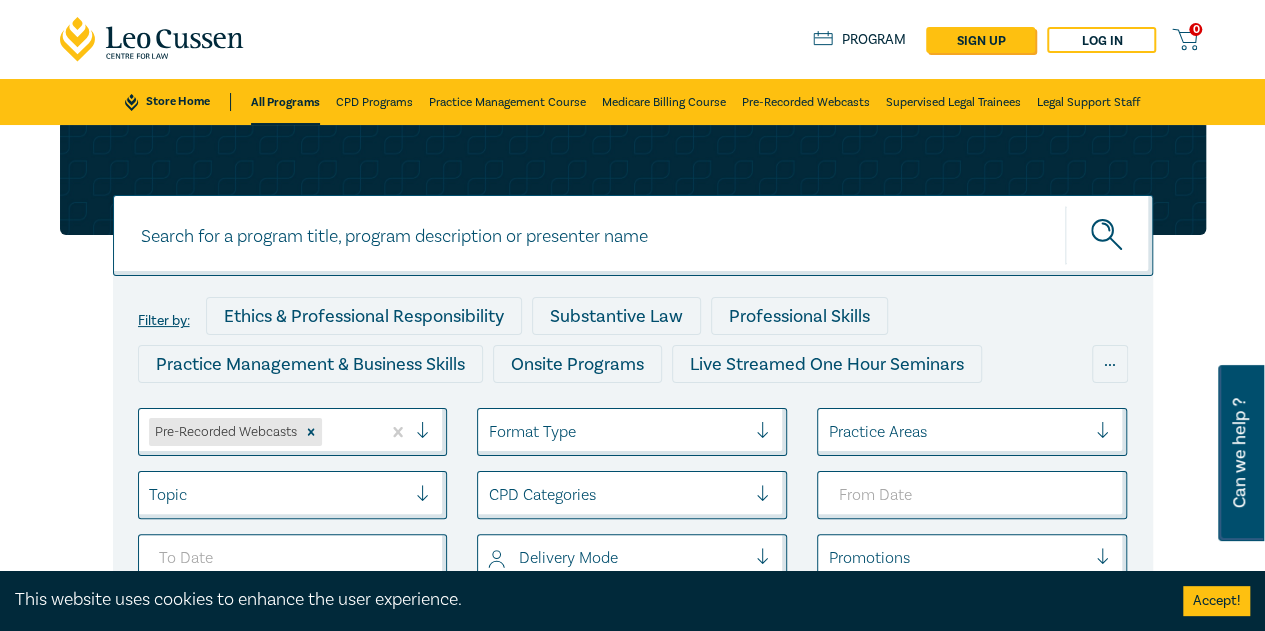 click at bounding box center (633, 235) 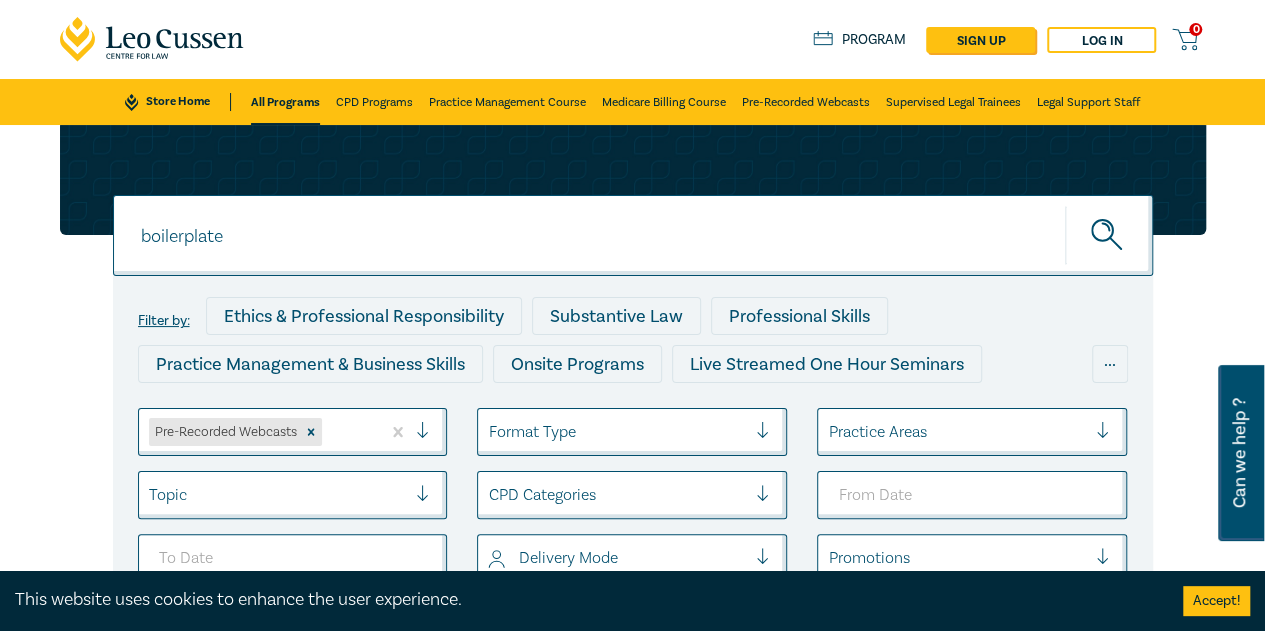 type on "boilerplate" 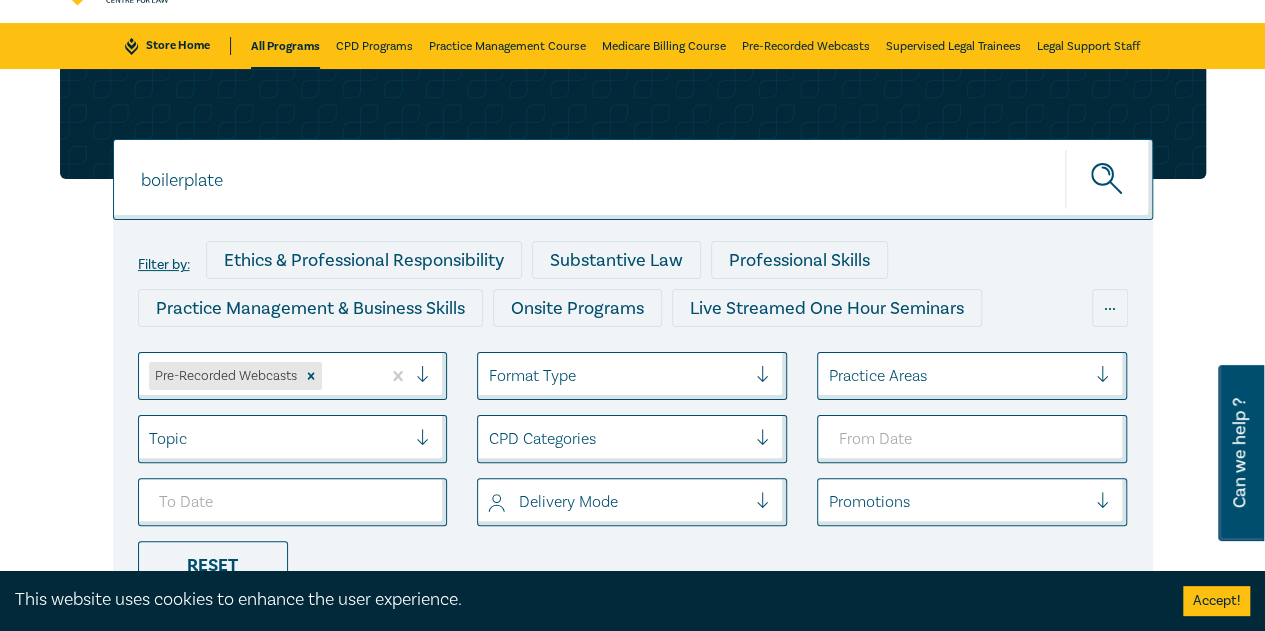 scroll, scrollTop: 100, scrollLeft: 0, axis: vertical 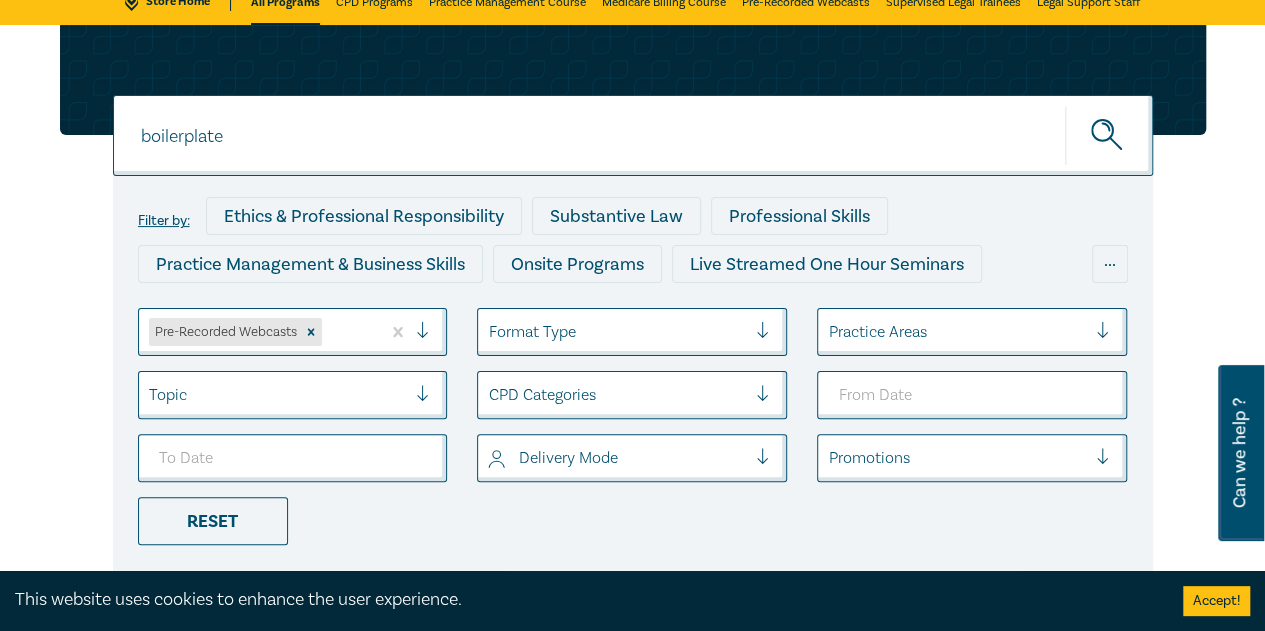 drag, startPoint x: 278, startPoint y: 137, endPoint x: 88, endPoint y: 136, distance: 190.00262 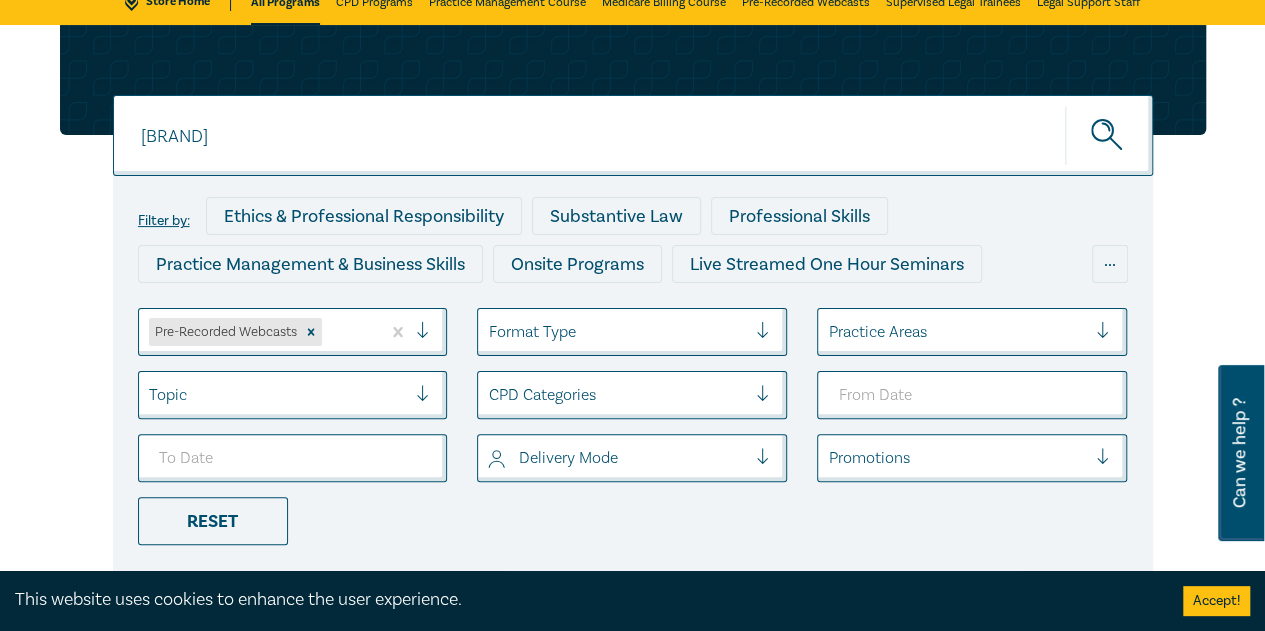 type on "KWM" 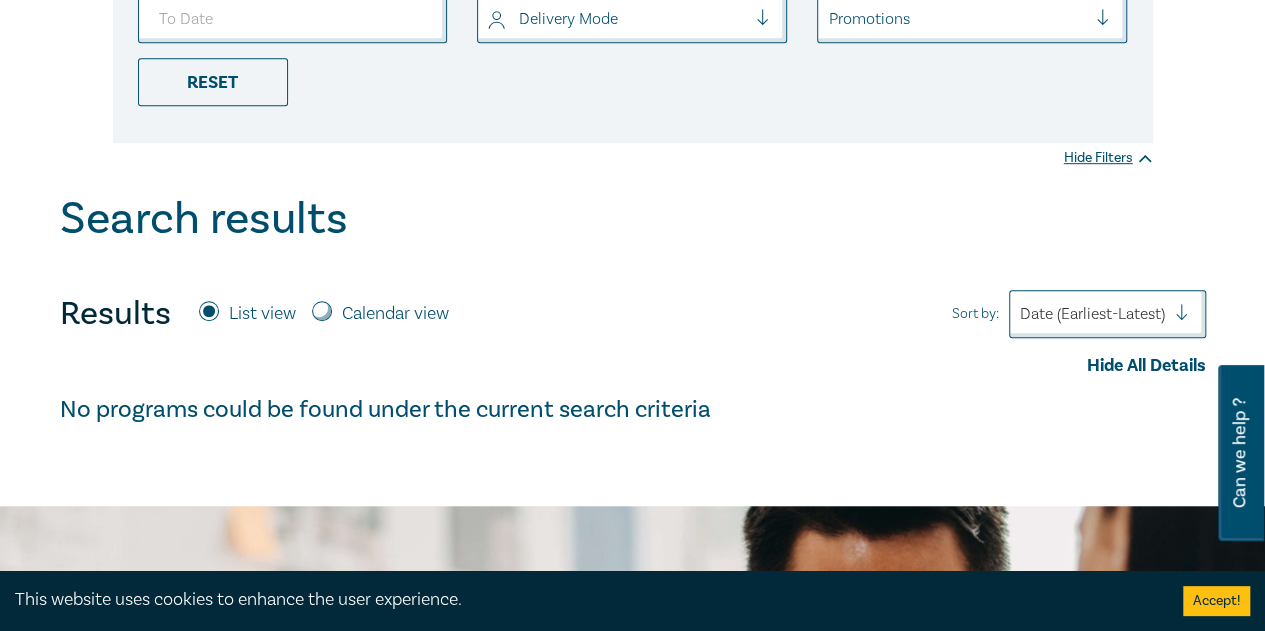 scroll, scrollTop: 200, scrollLeft: 0, axis: vertical 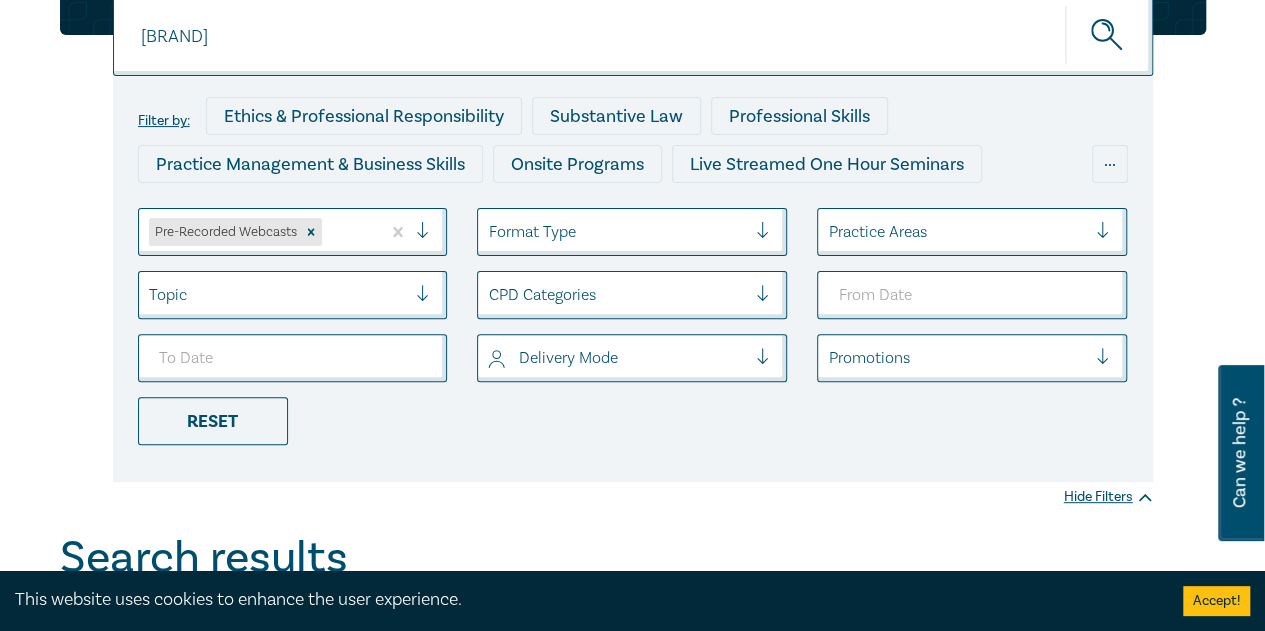 drag, startPoint x: 236, startPoint y: 30, endPoint x: 41, endPoint y: 53, distance: 196.35173 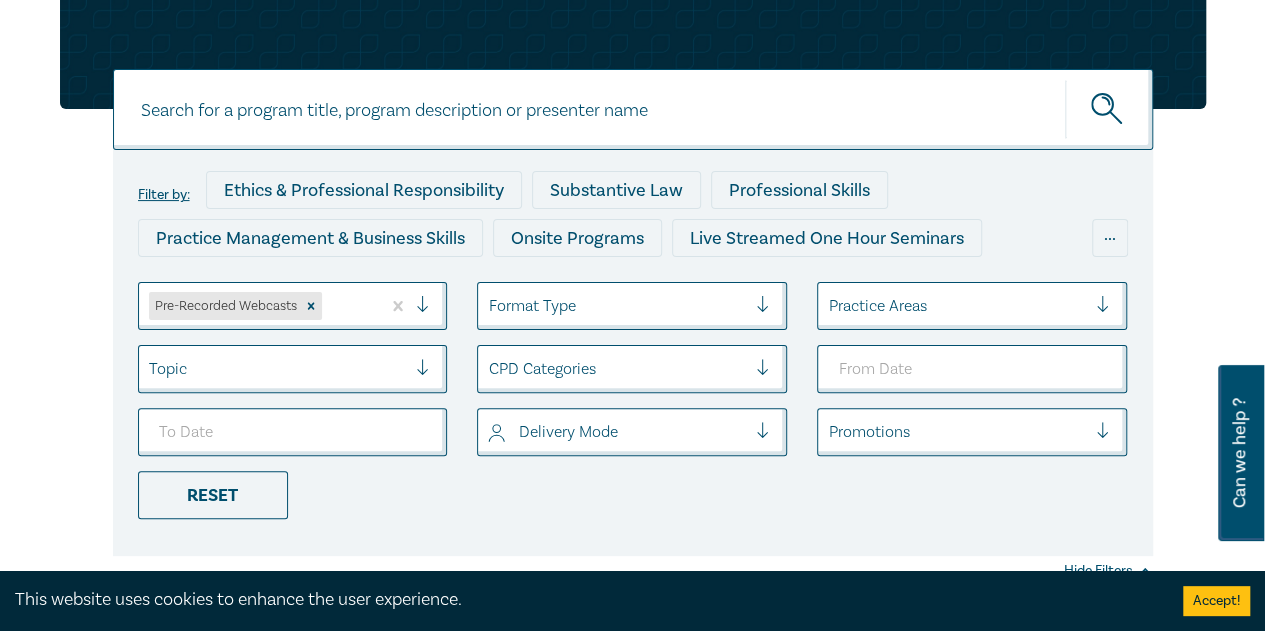 scroll, scrollTop: 0, scrollLeft: 0, axis: both 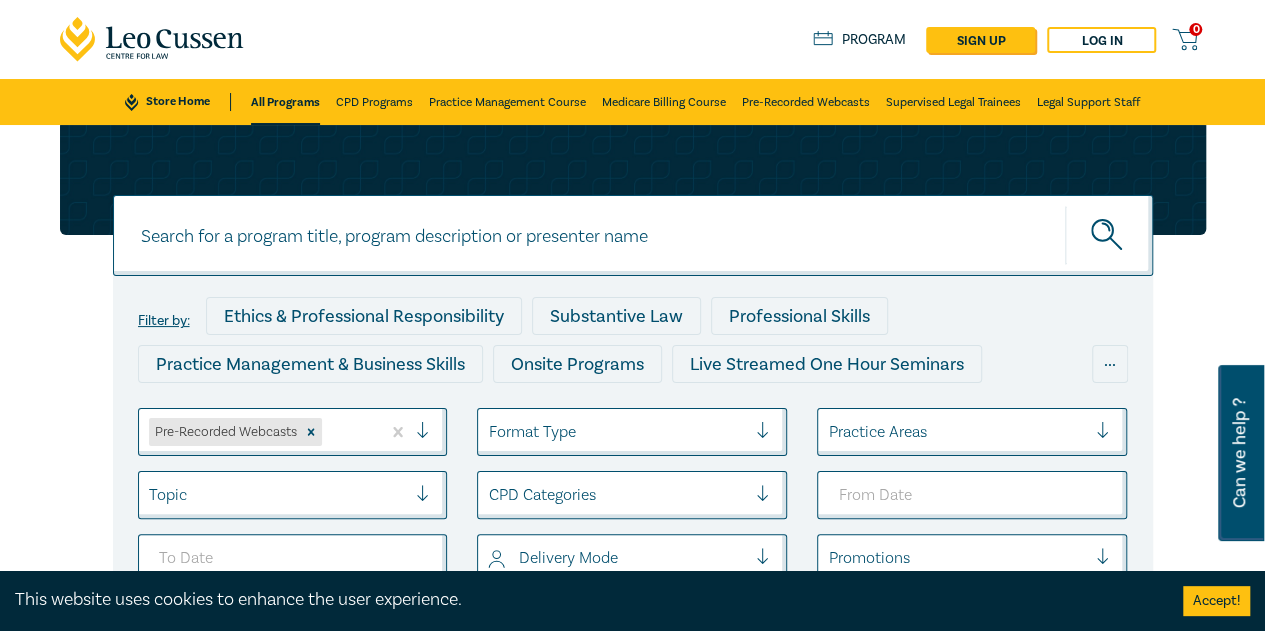 click at bounding box center [633, 235] 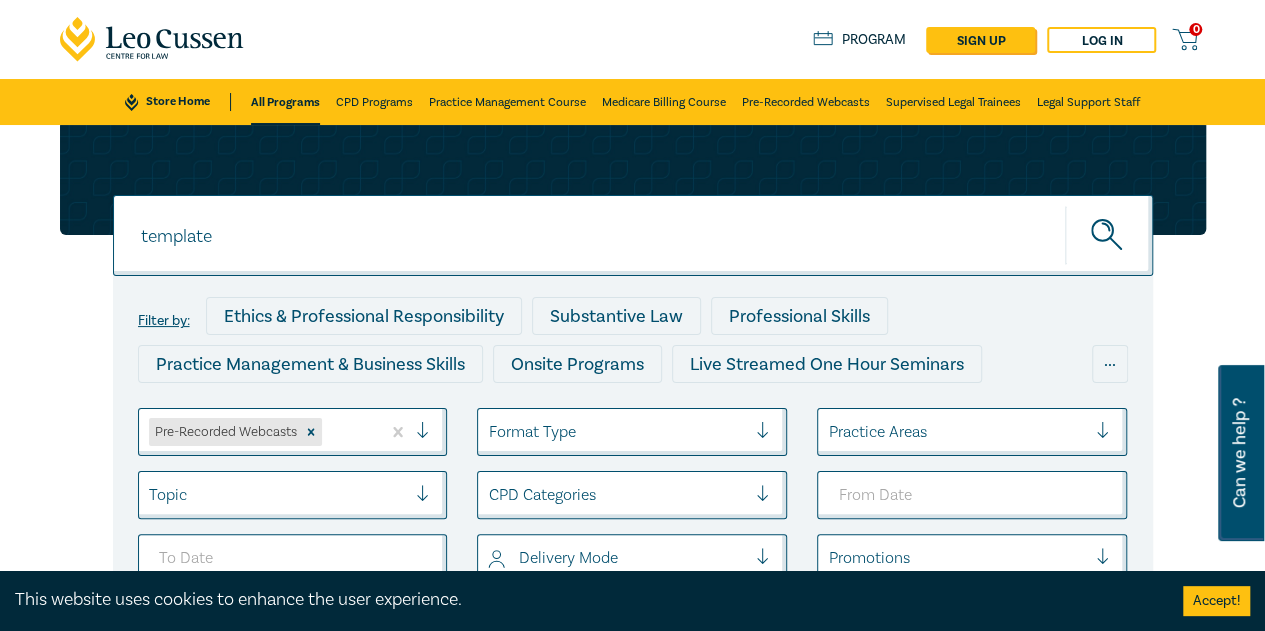 type on "template" 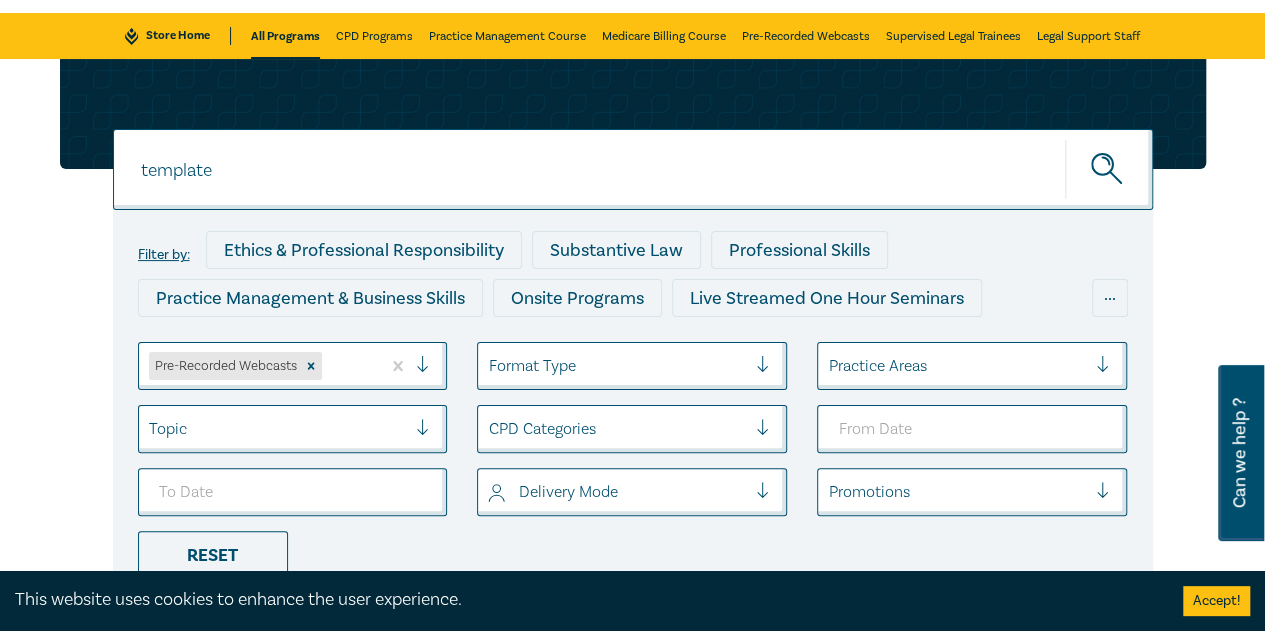 scroll, scrollTop: 0, scrollLeft: 0, axis: both 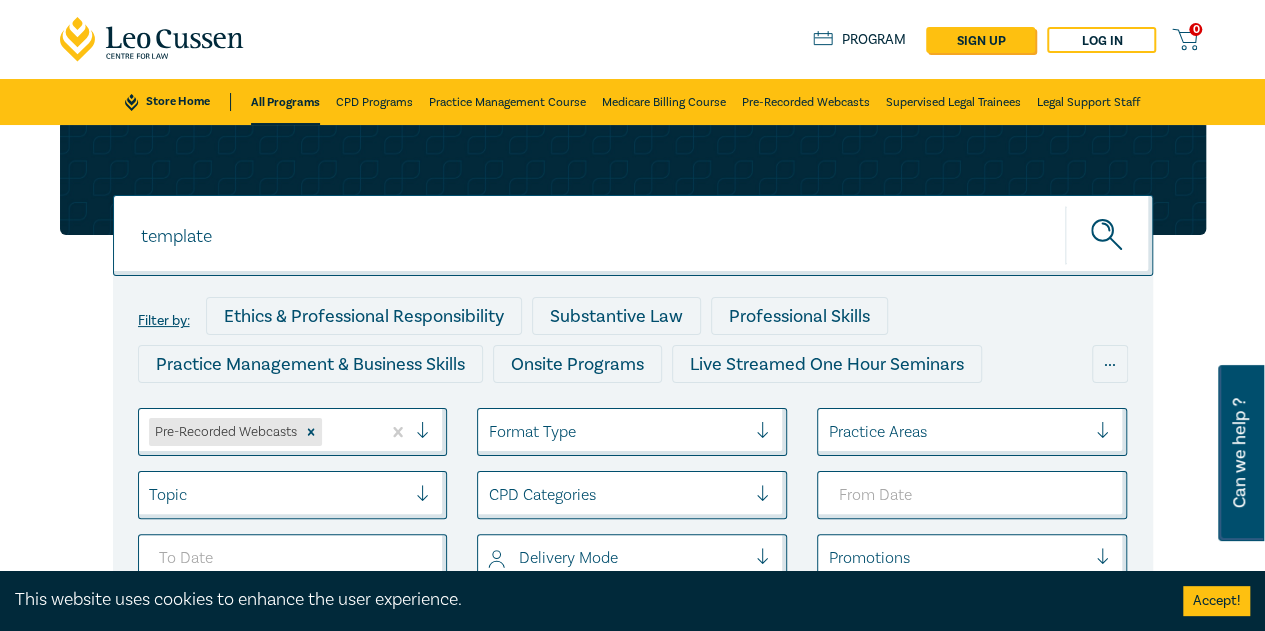 drag, startPoint x: 245, startPoint y: 249, endPoint x: 6, endPoint y: 251, distance: 239.00836 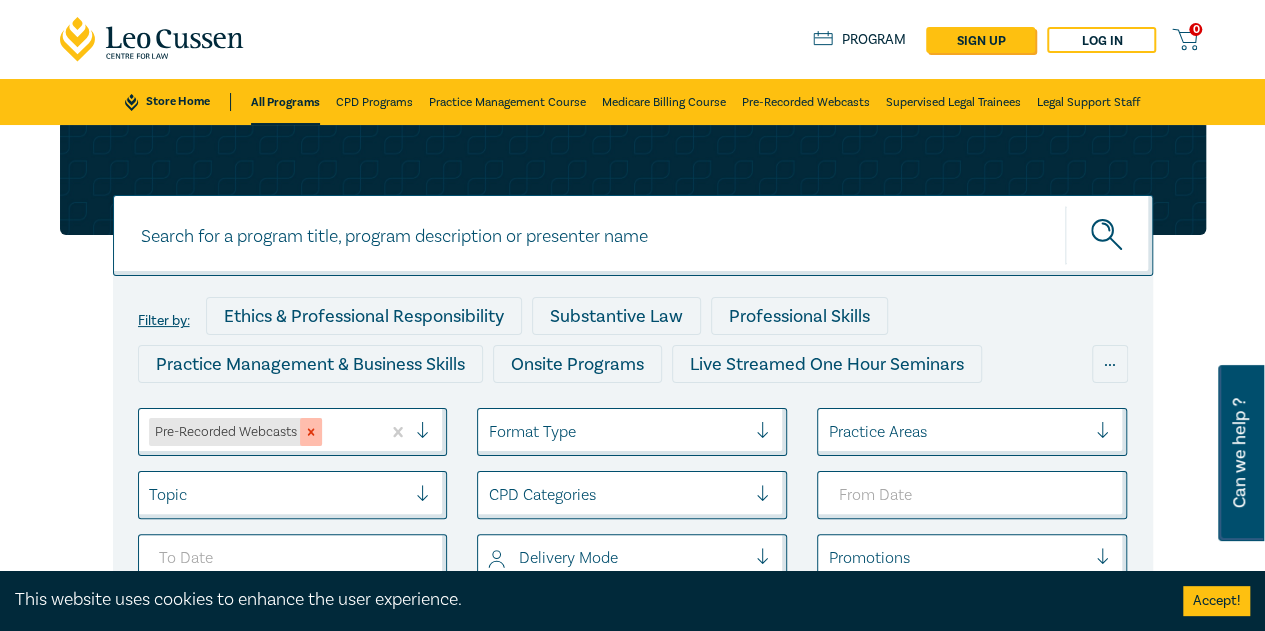 click at bounding box center (311, 432) 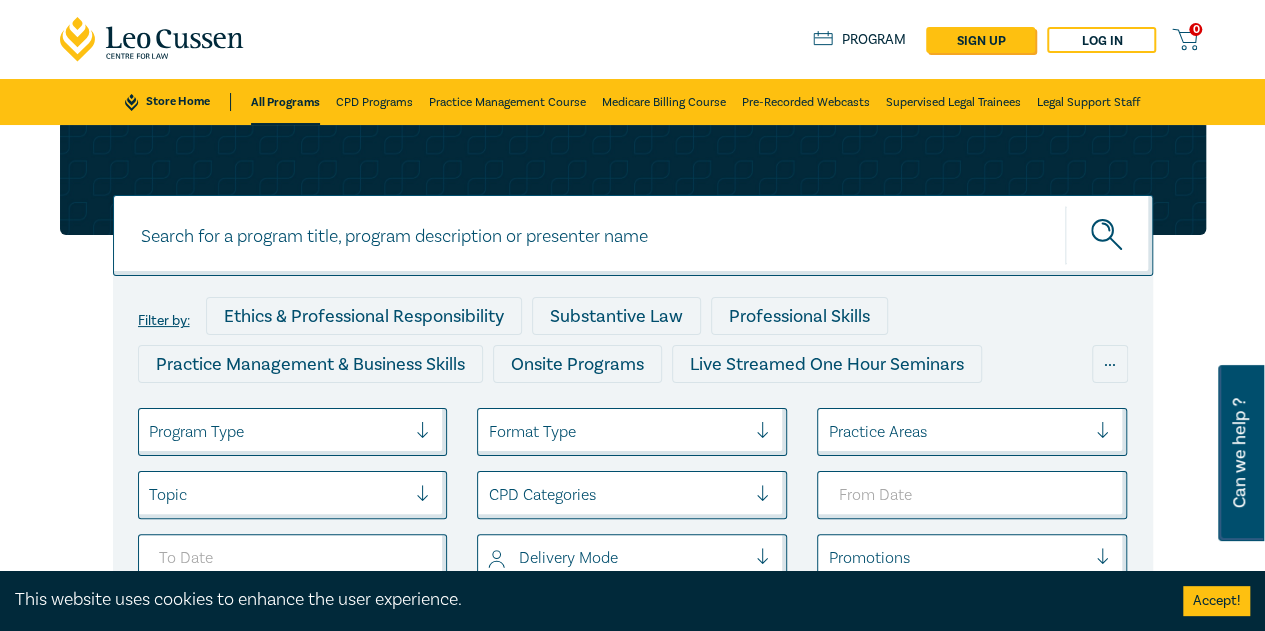 click at bounding box center (633, 235) 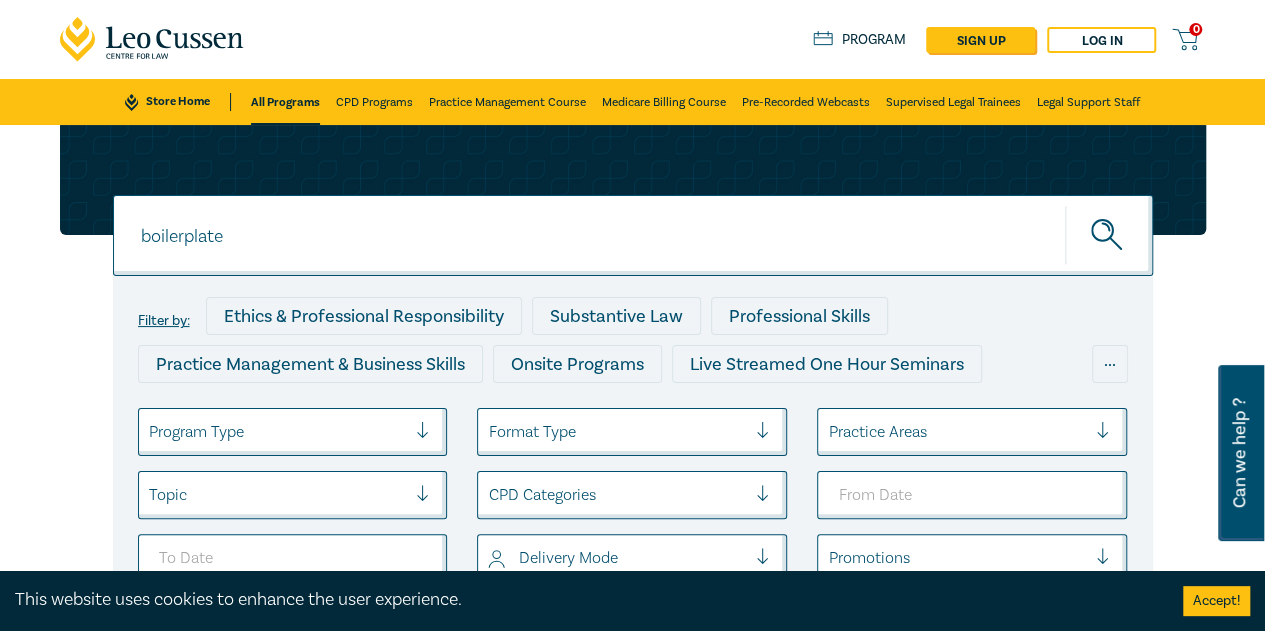 click at bounding box center (1109, 235) 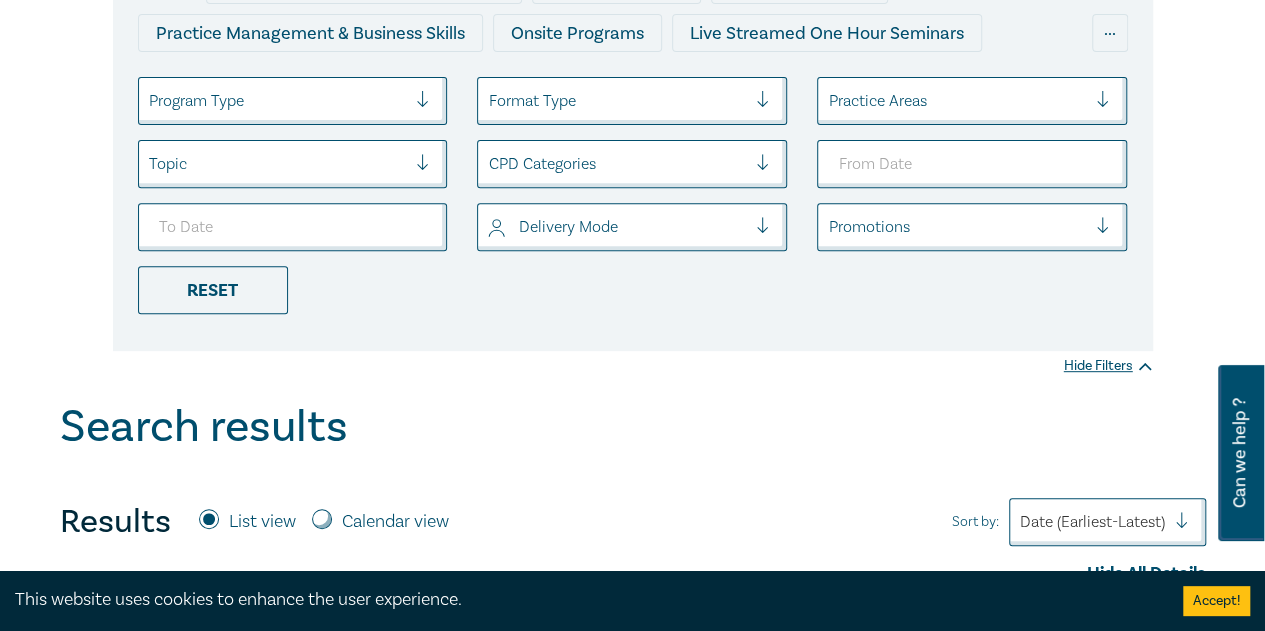 scroll, scrollTop: 100, scrollLeft: 0, axis: vertical 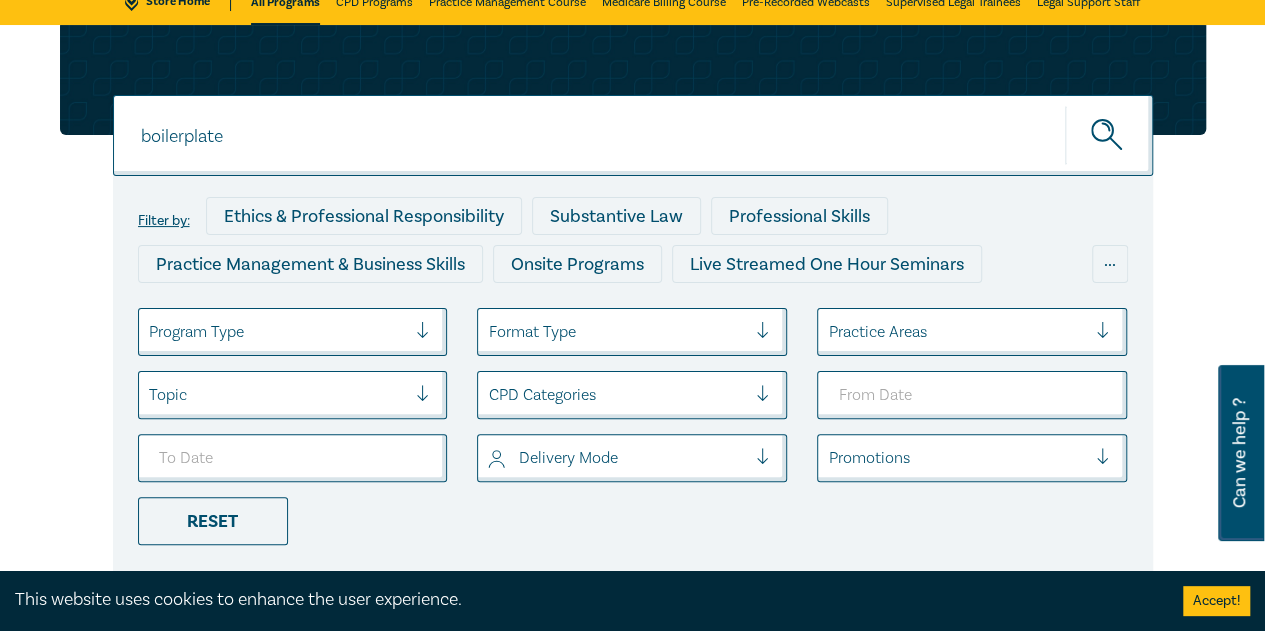 drag, startPoint x: 248, startPoint y: 133, endPoint x: 163, endPoint y: 136, distance: 85.052925 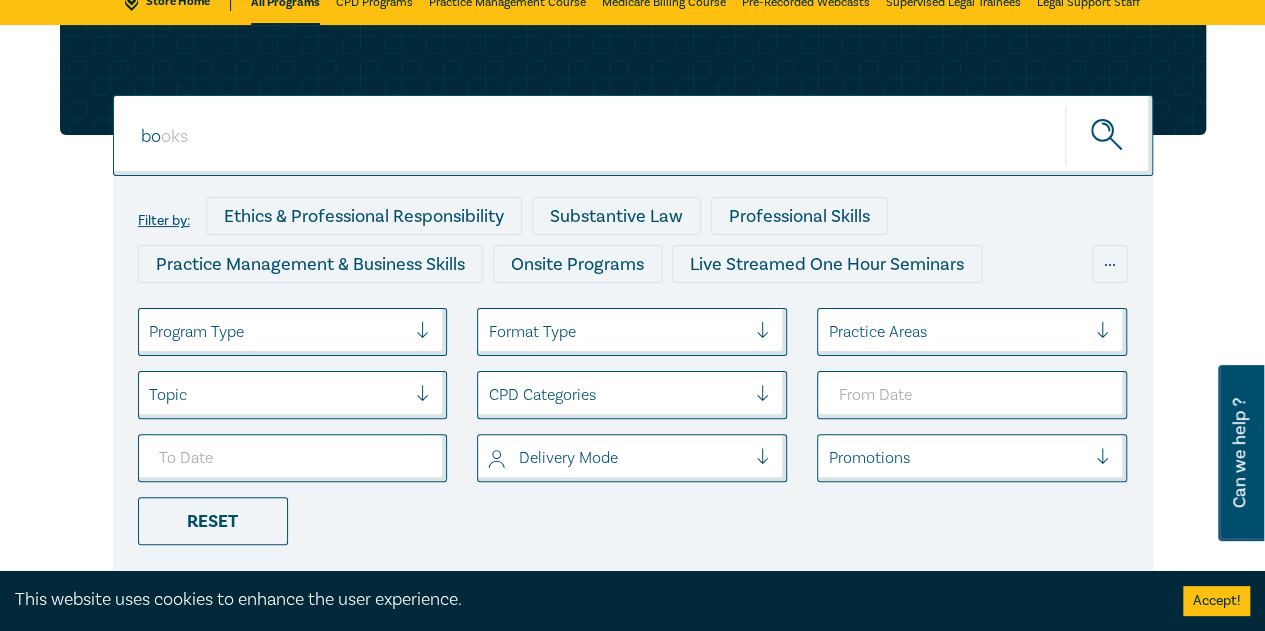 type on "b" 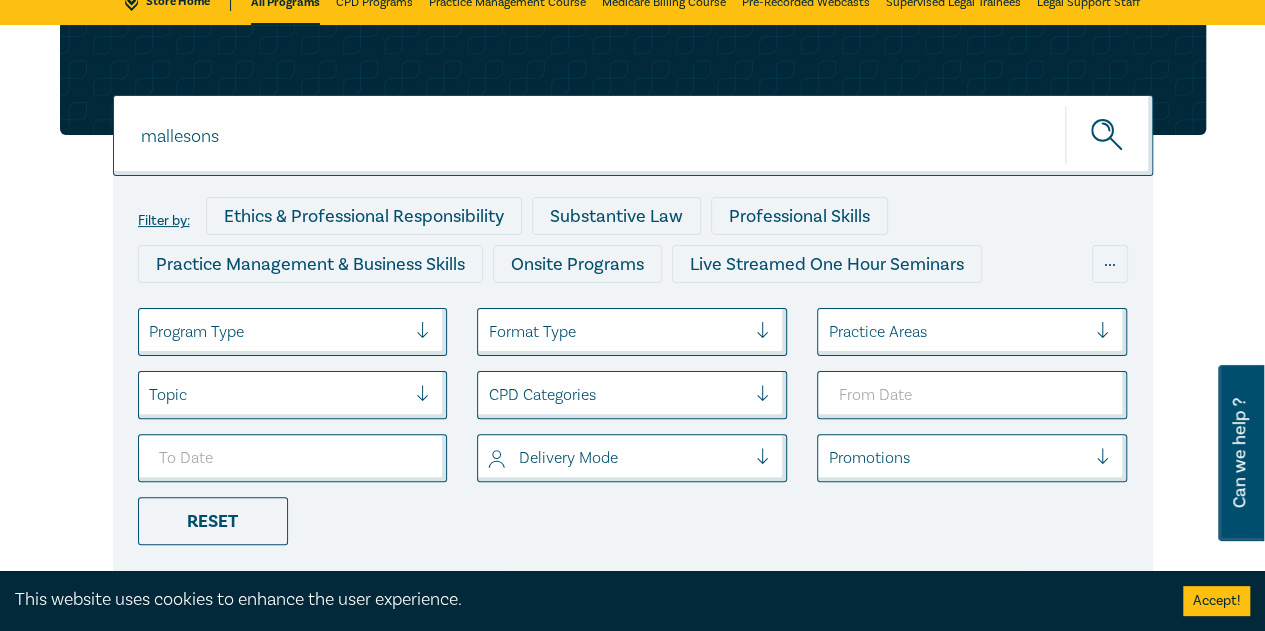 type on "mallesons" 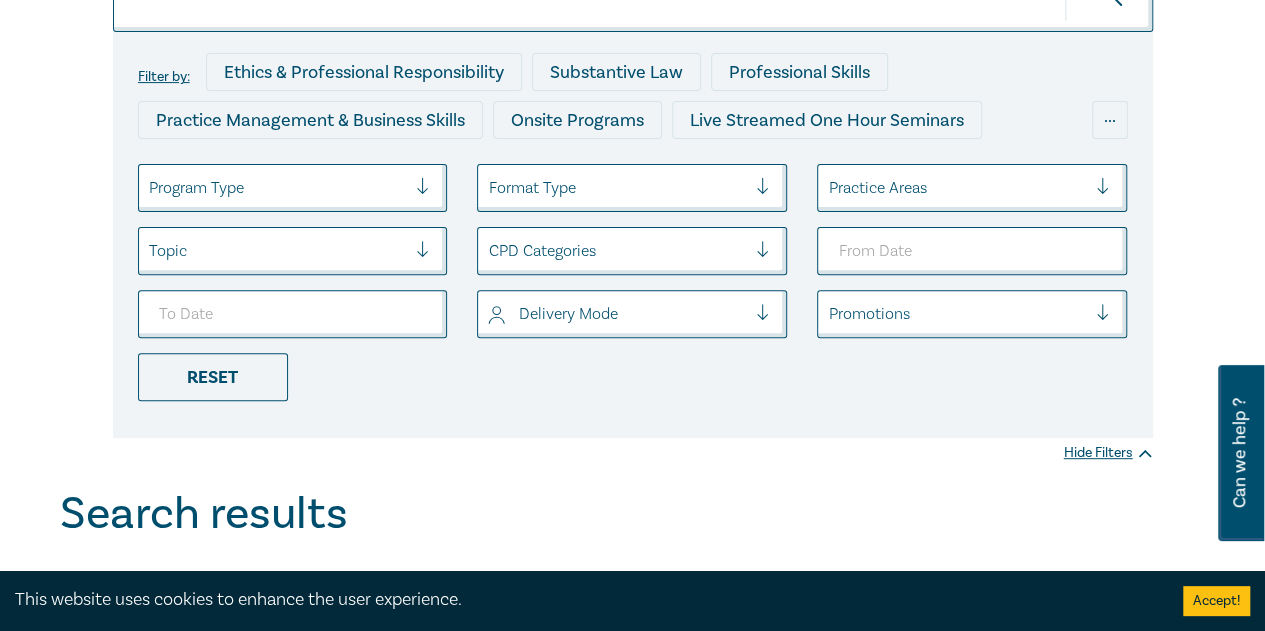 scroll, scrollTop: 100, scrollLeft: 0, axis: vertical 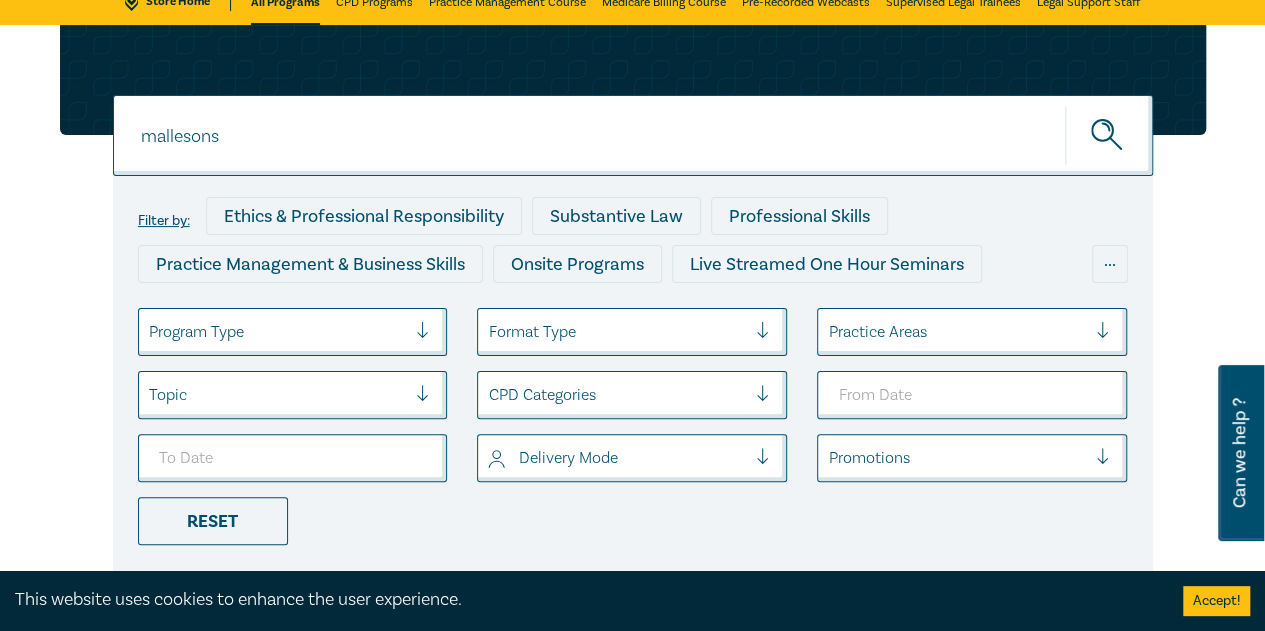 drag, startPoint x: 278, startPoint y: 147, endPoint x: 0, endPoint y: 153, distance: 278.06473 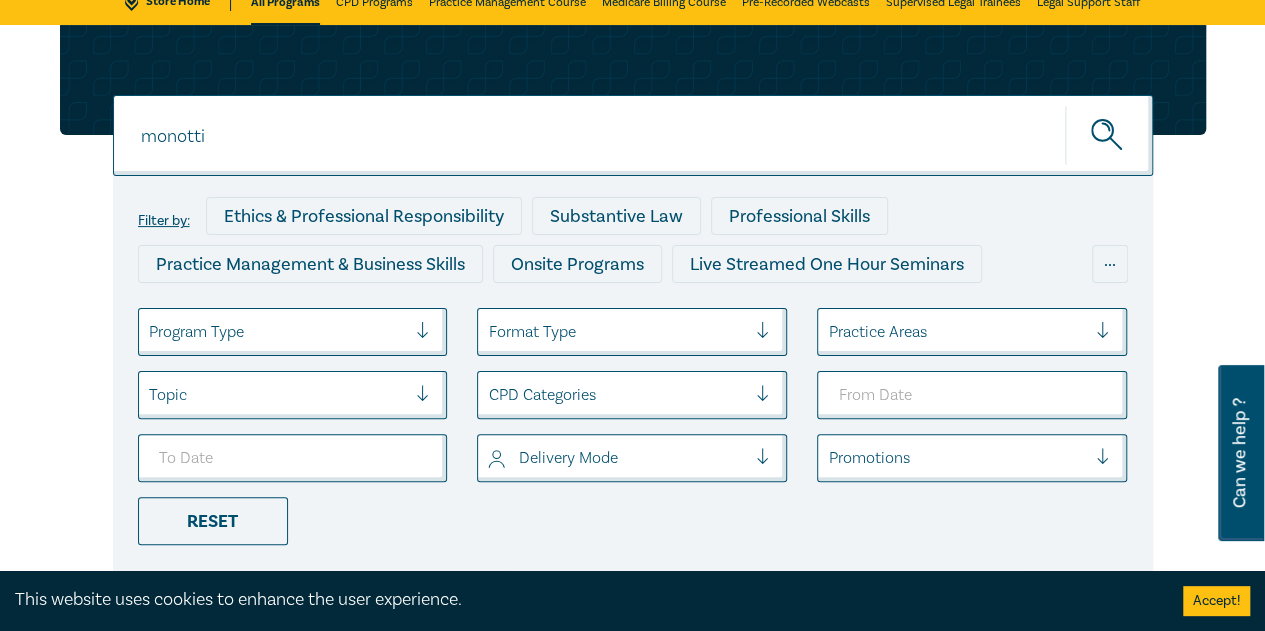 click at bounding box center [1109, 135] 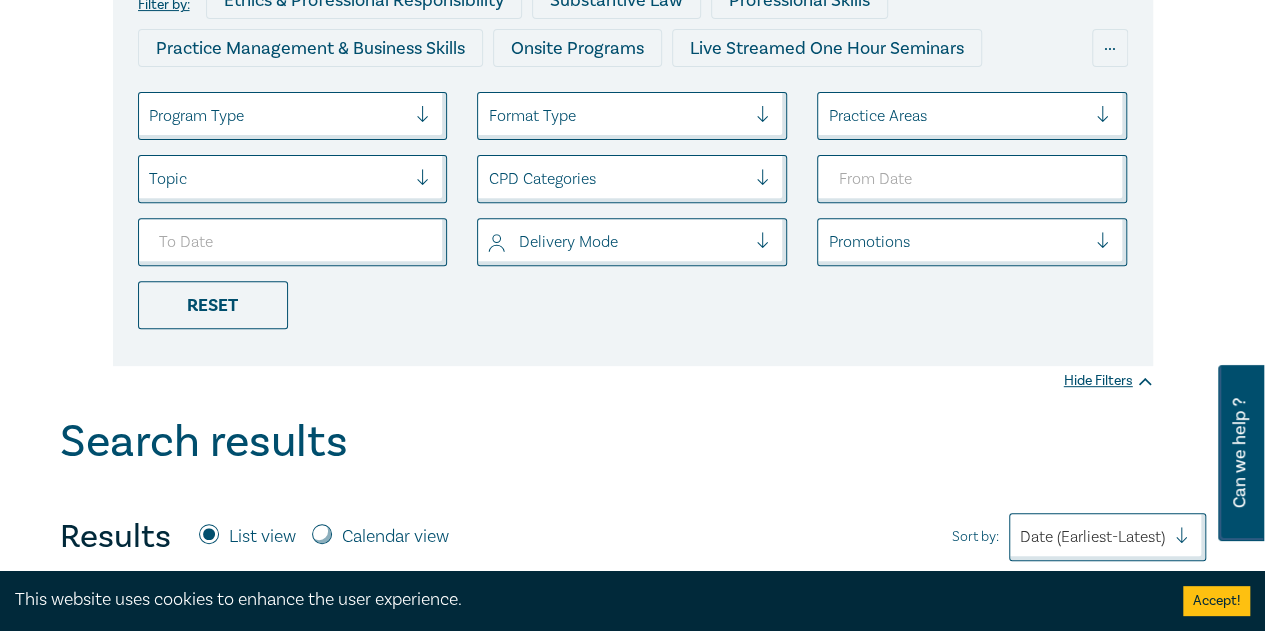 scroll, scrollTop: 500, scrollLeft: 0, axis: vertical 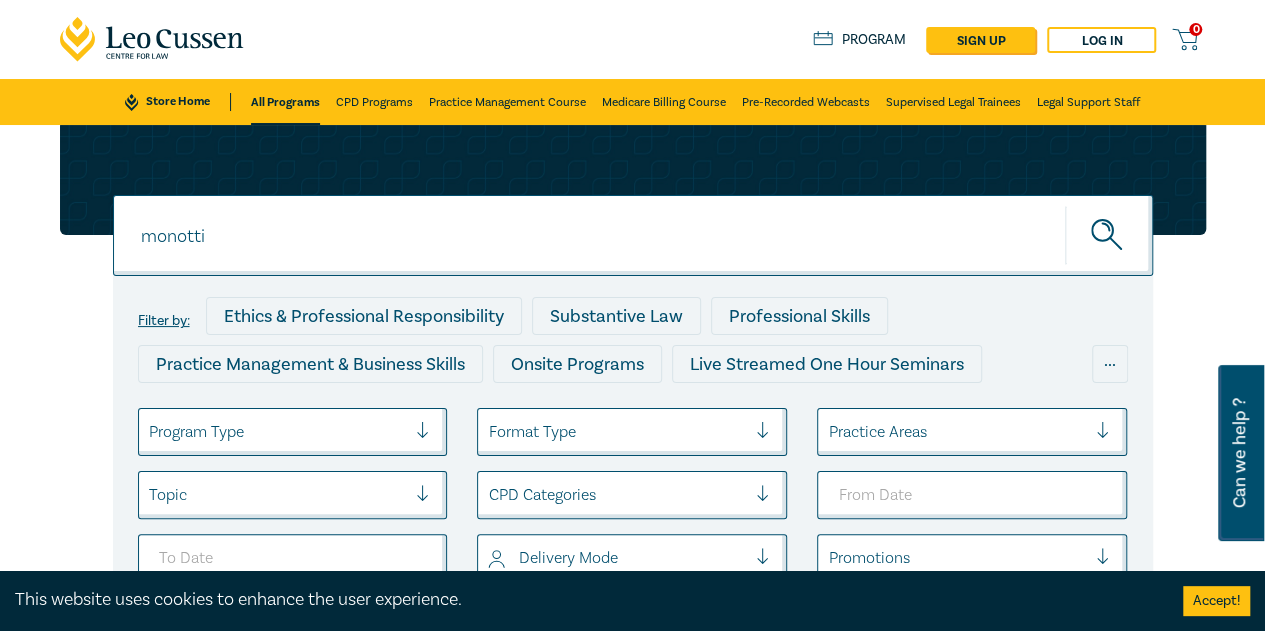 drag, startPoint x: 280, startPoint y: 241, endPoint x: 4, endPoint y: 242, distance: 276.0018 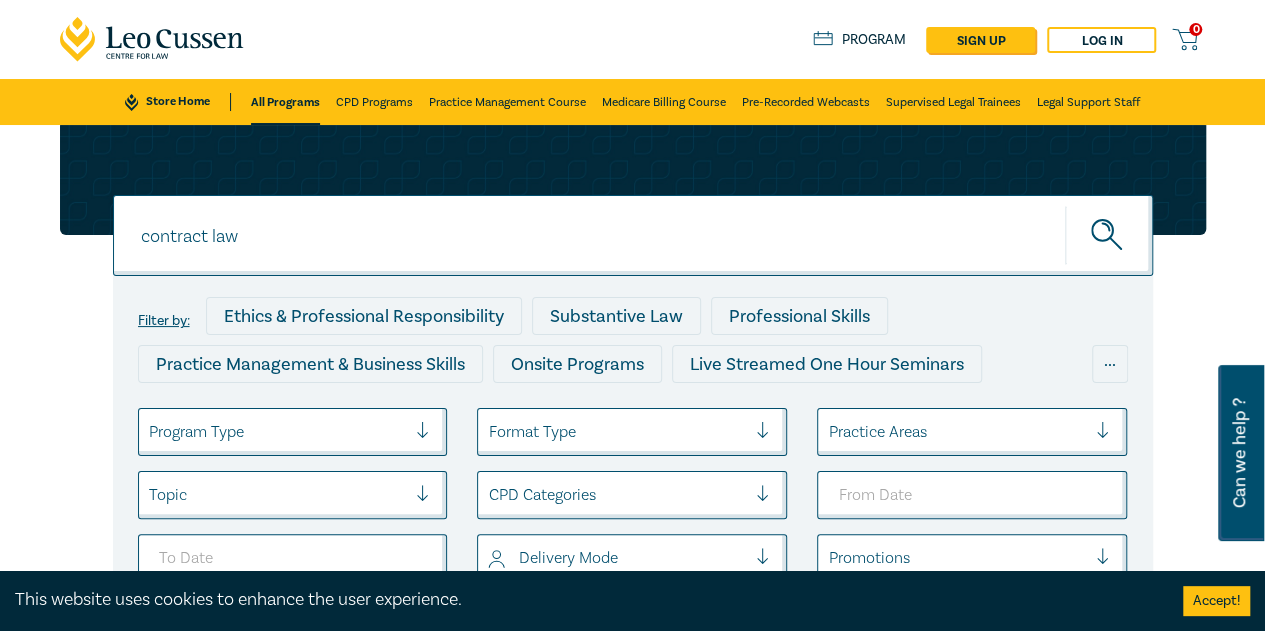 type on "contract law" 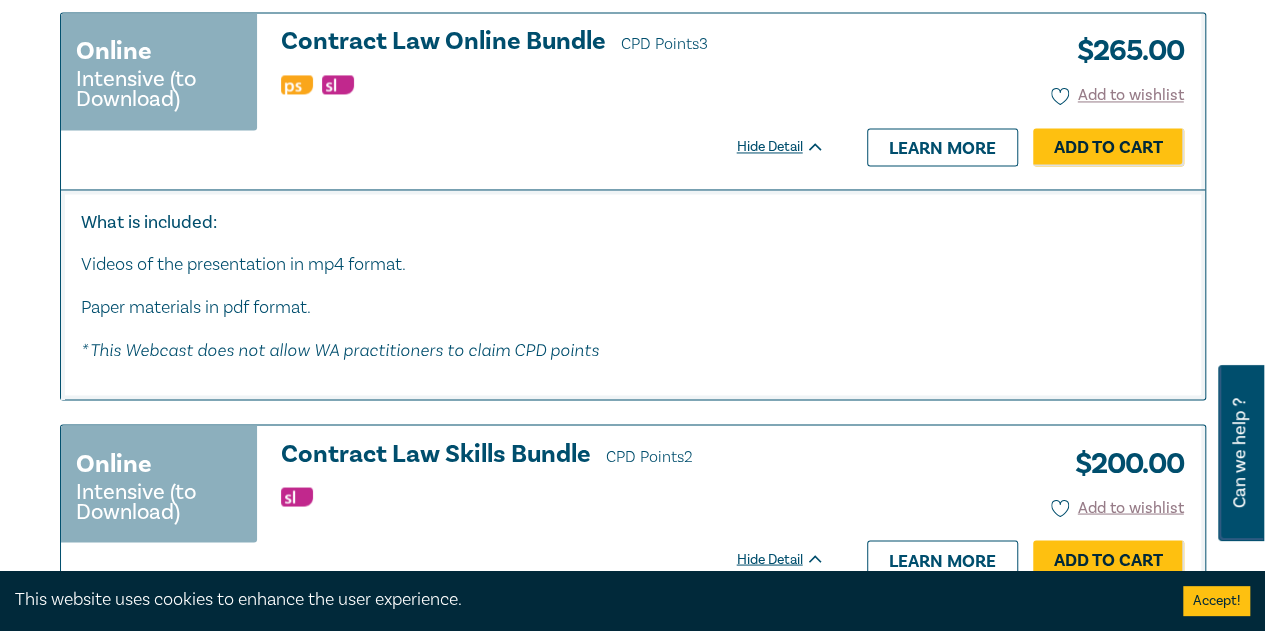 scroll, scrollTop: 1600, scrollLeft: 0, axis: vertical 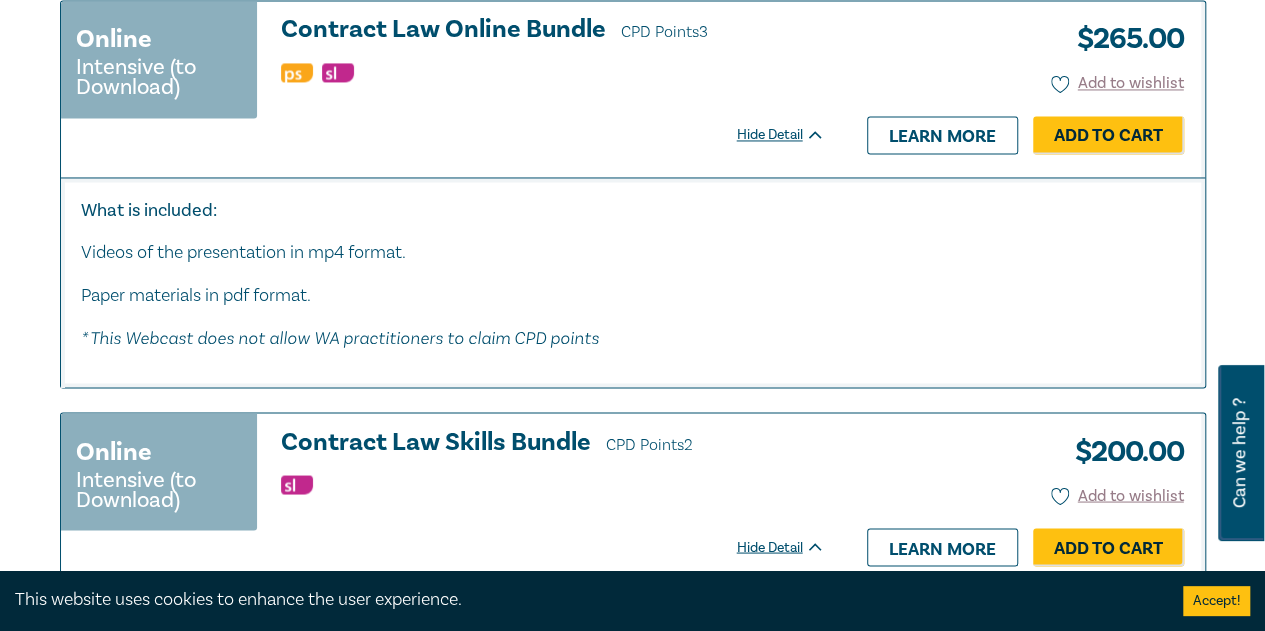 click on "Contract Law Online Bundle   CPD Points  3" at bounding box center (553, 31) 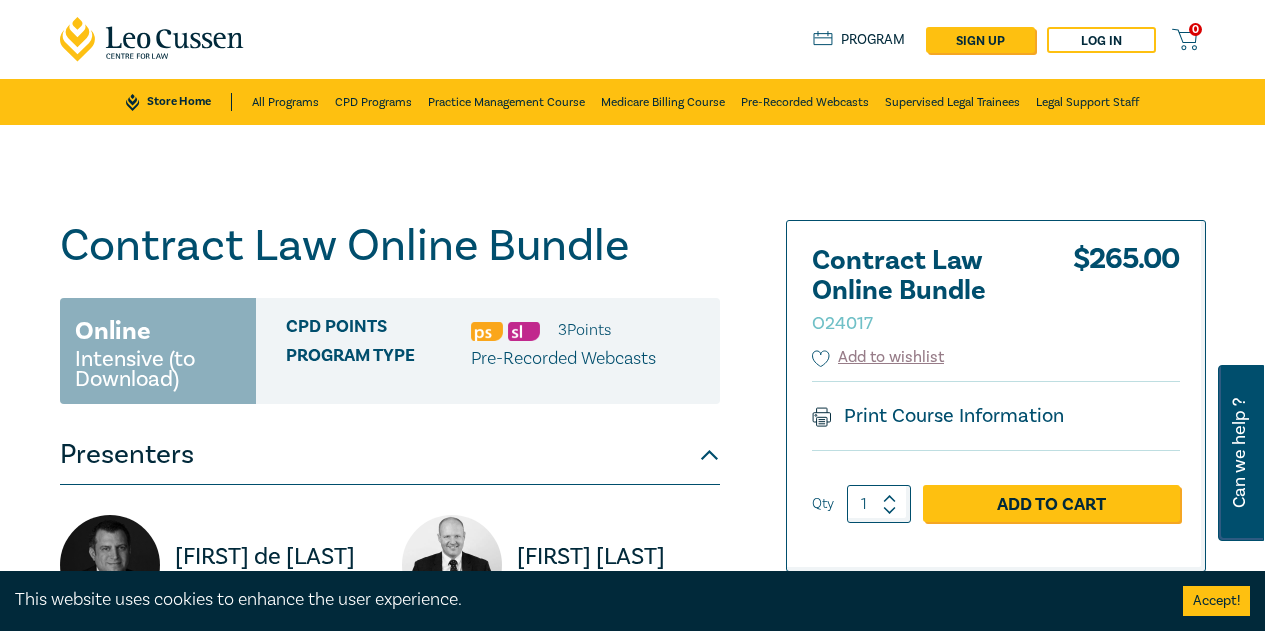 scroll, scrollTop: 0, scrollLeft: 0, axis: both 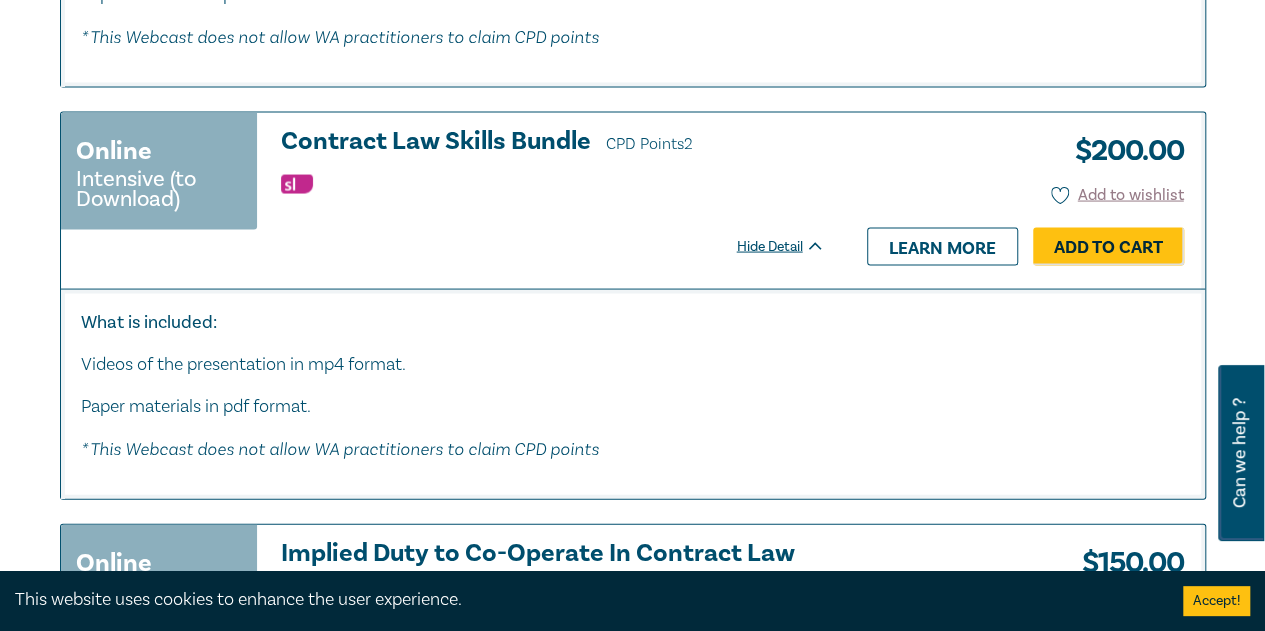 click on "Contract Law Skills Bundle   CPD Points  2" at bounding box center [553, 143] 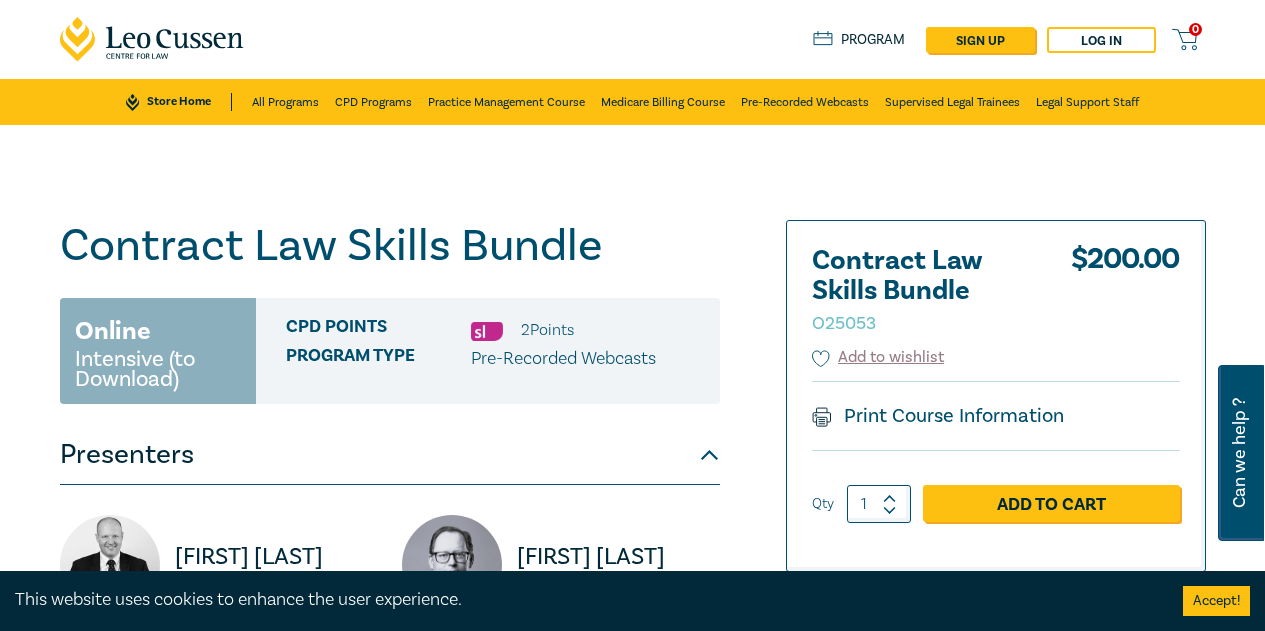 scroll, scrollTop: 0, scrollLeft: 0, axis: both 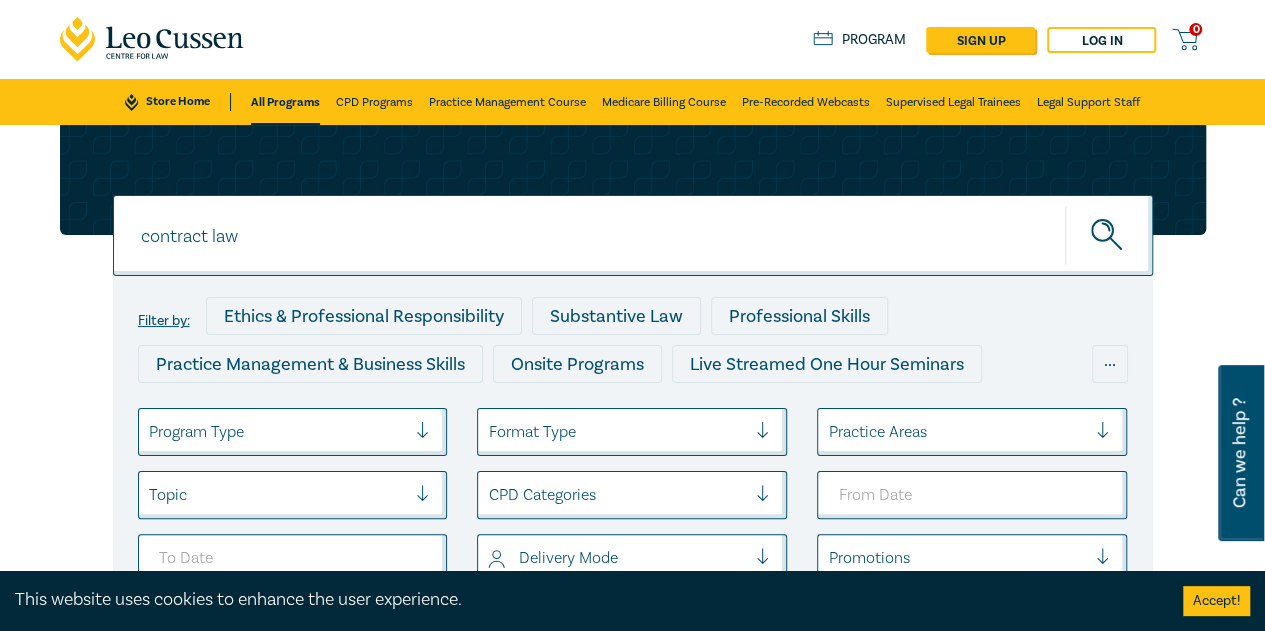 click on "contract law" at bounding box center (633, 235) 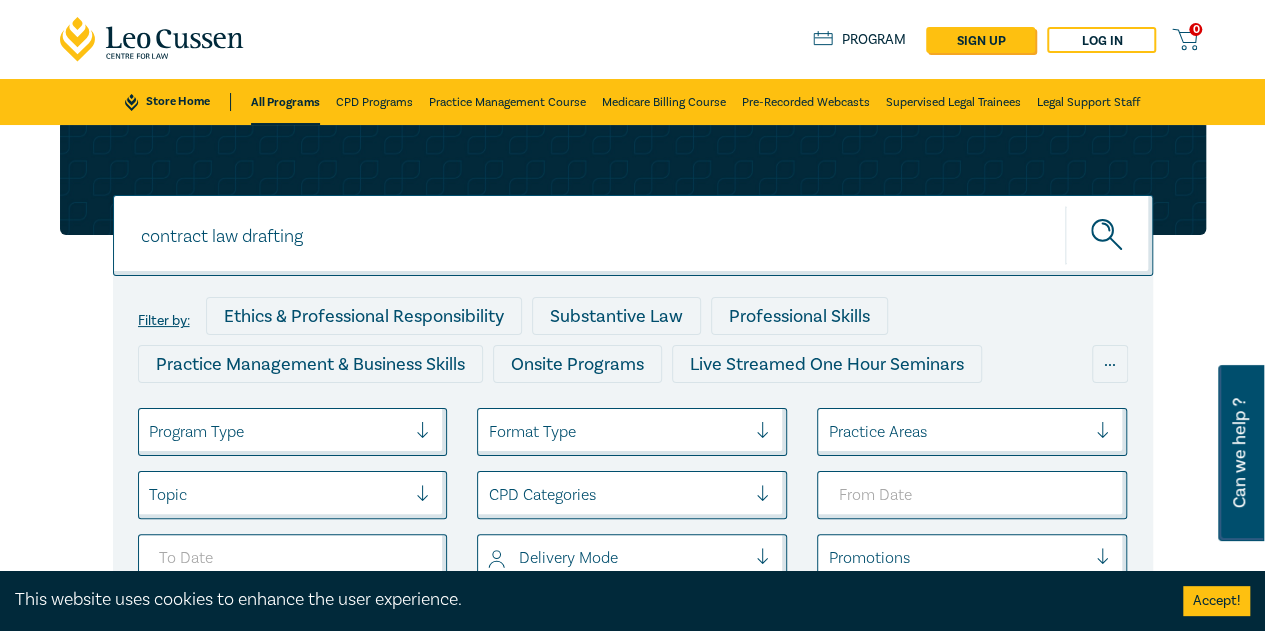 click at bounding box center [1109, 235] 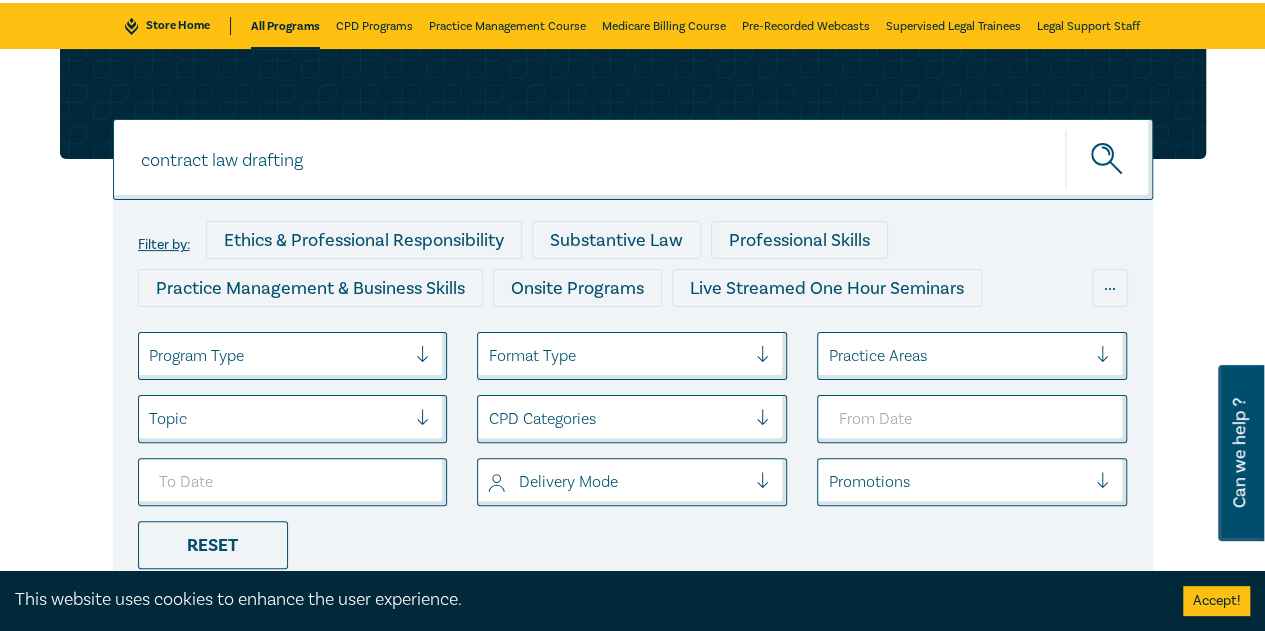 scroll, scrollTop: 0, scrollLeft: 0, axis: both 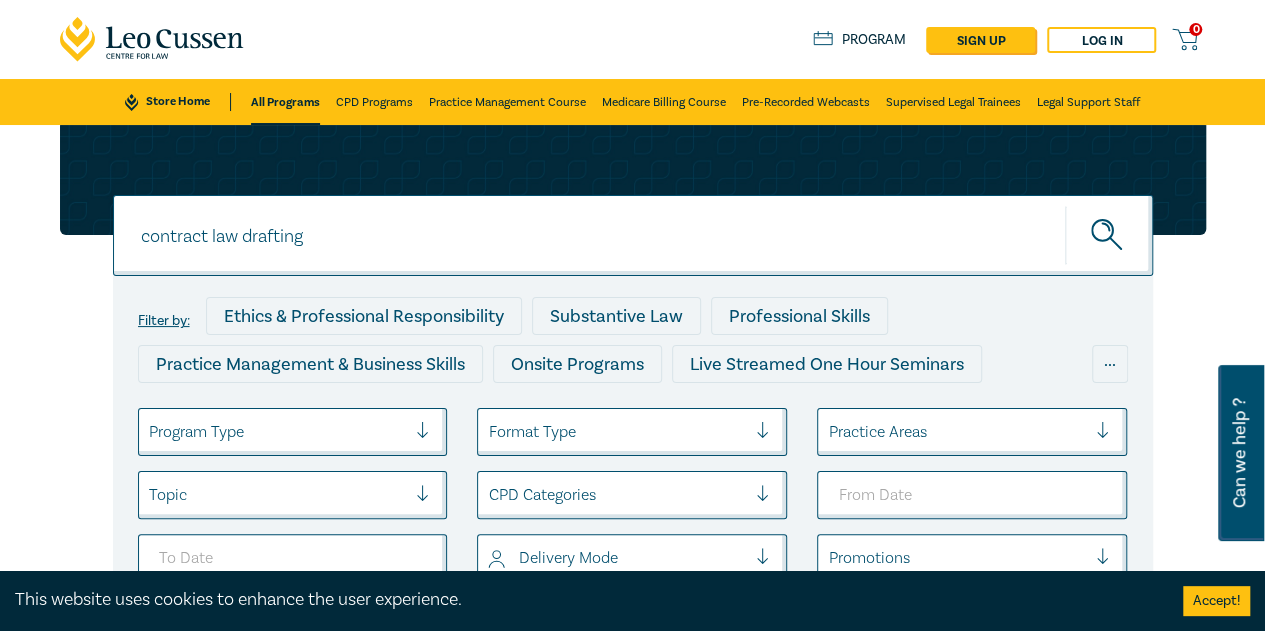 drag, startPoint x: 242, startPoint y: 238, endPoint x: 216, endPoint y: 241, distance: 26.172504 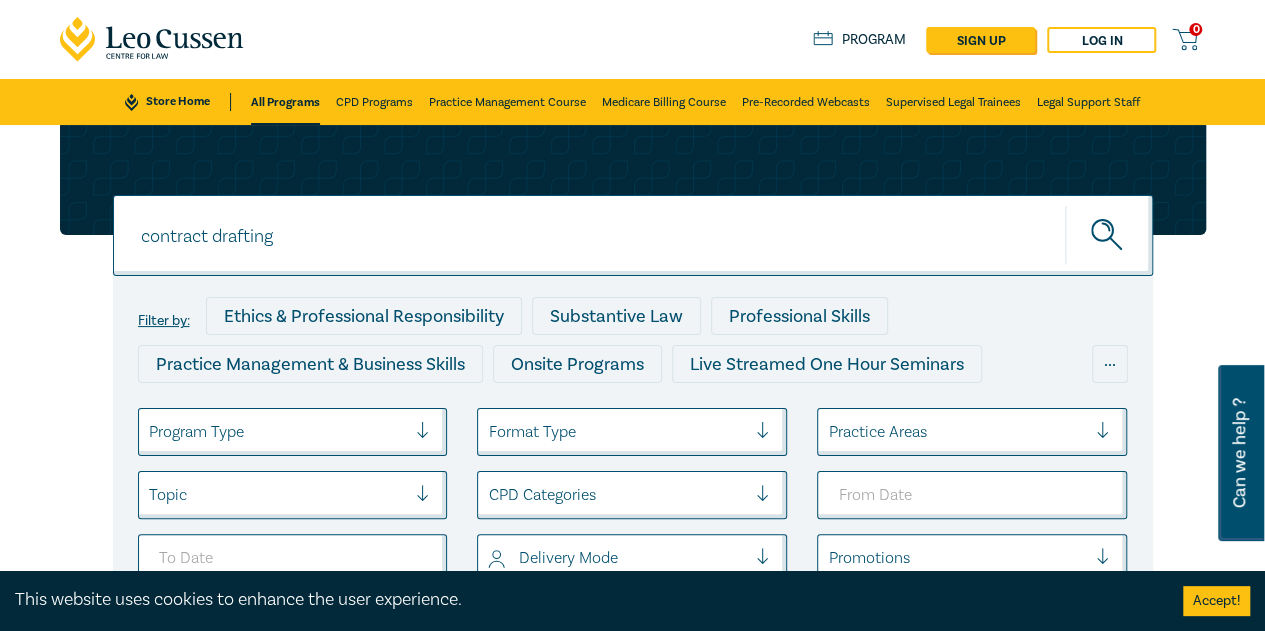 click at bounding box center (1109, 235) 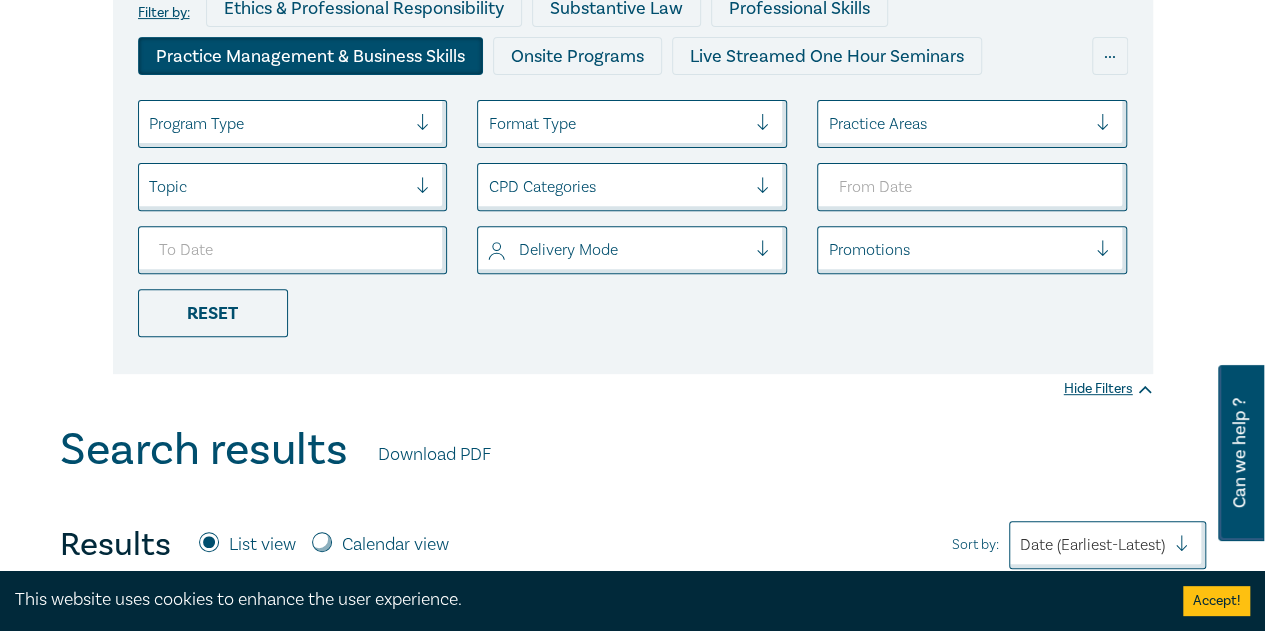scroll, scrollTop: 100, scrollLeft: 0, axis: vertical 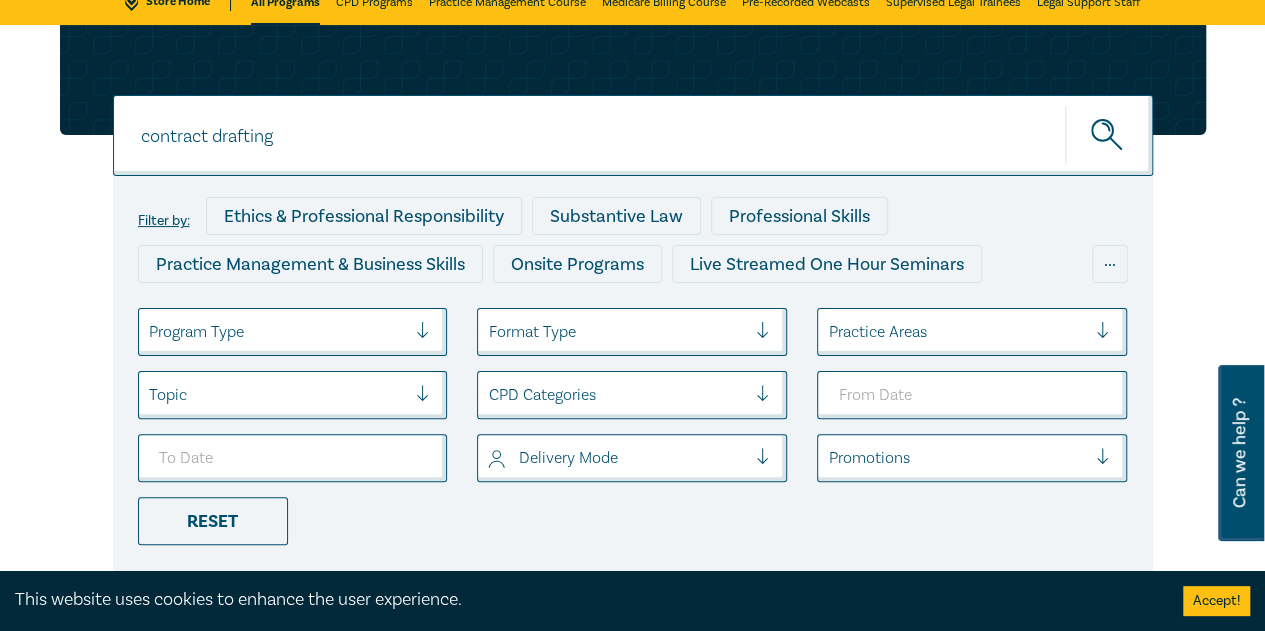 drag, startPoint x: 213, startPoint y: 136, endPoint x: 34, endPoint y: 144, distance: 179.17868 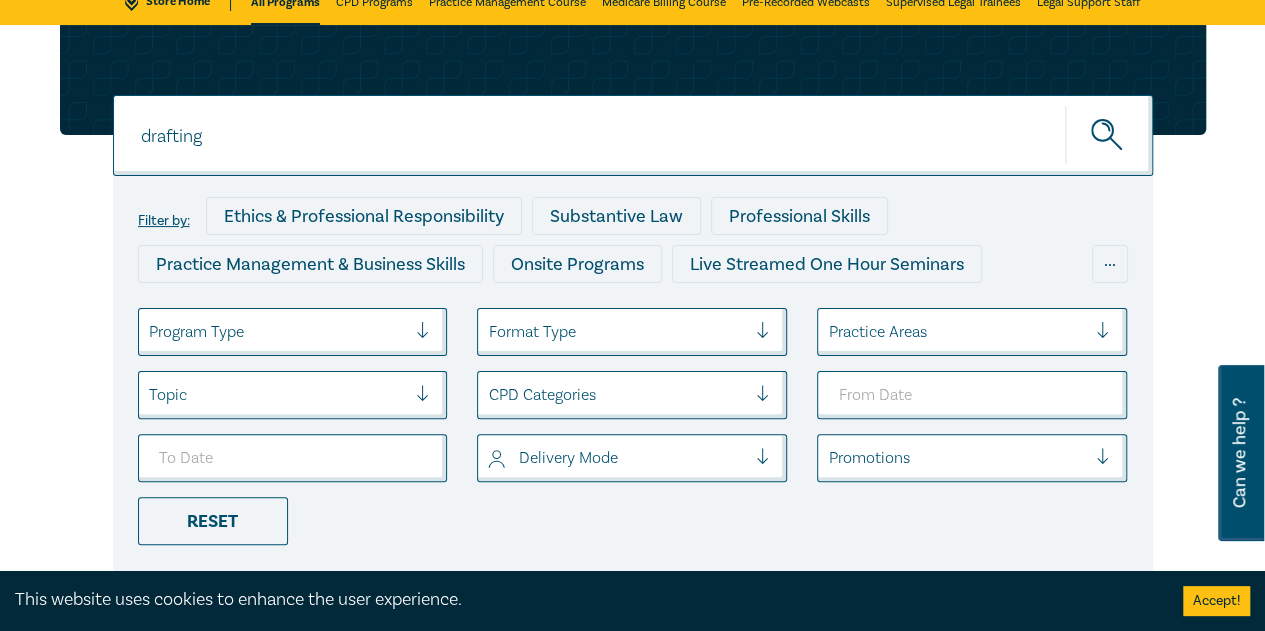 click on "drafting" at bounding box center [633, 135] 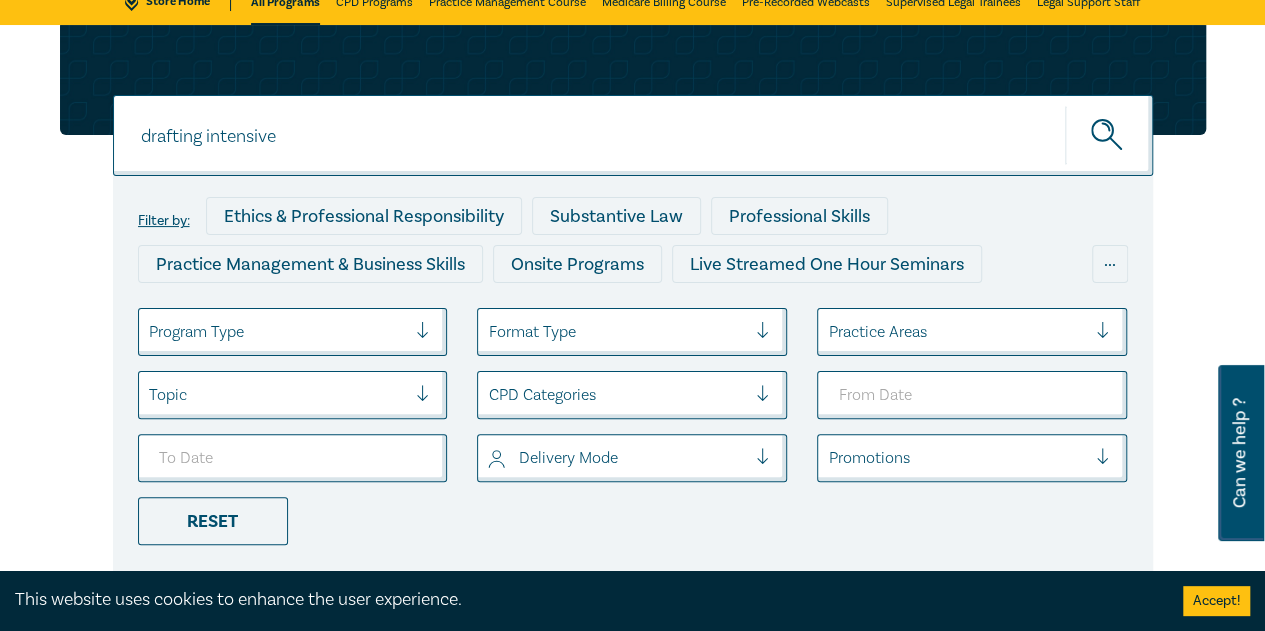 type on "drafting intensive" 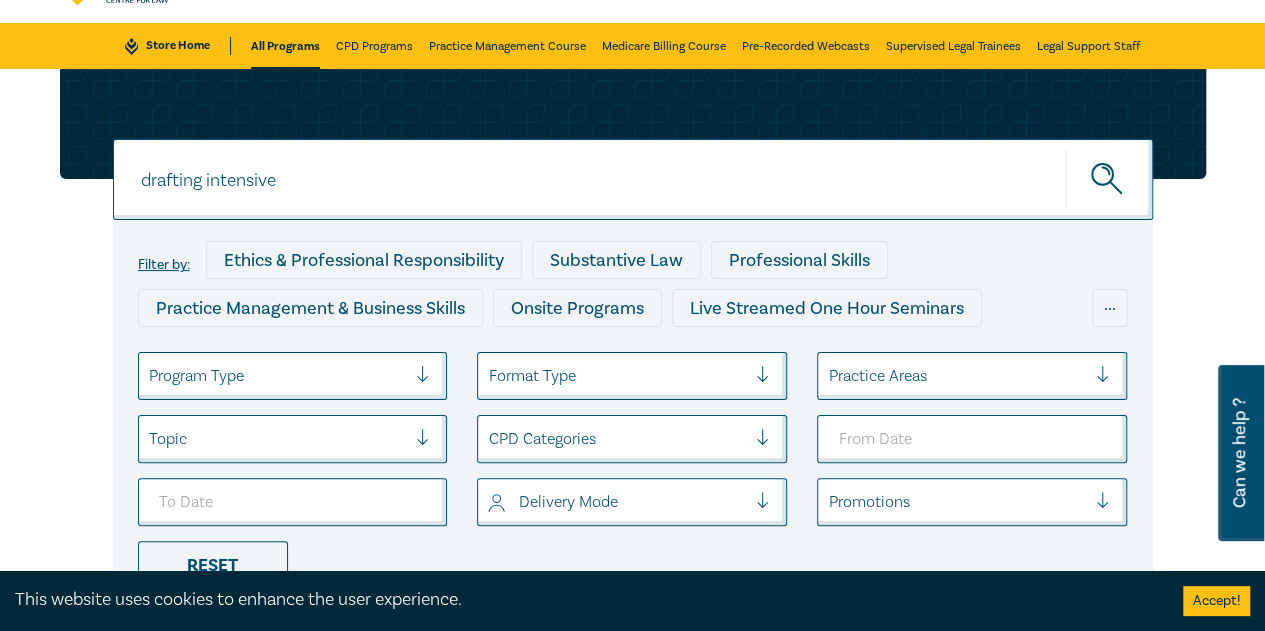 scroll, scrollTop: 0, scrollLeft: 0, axis: both 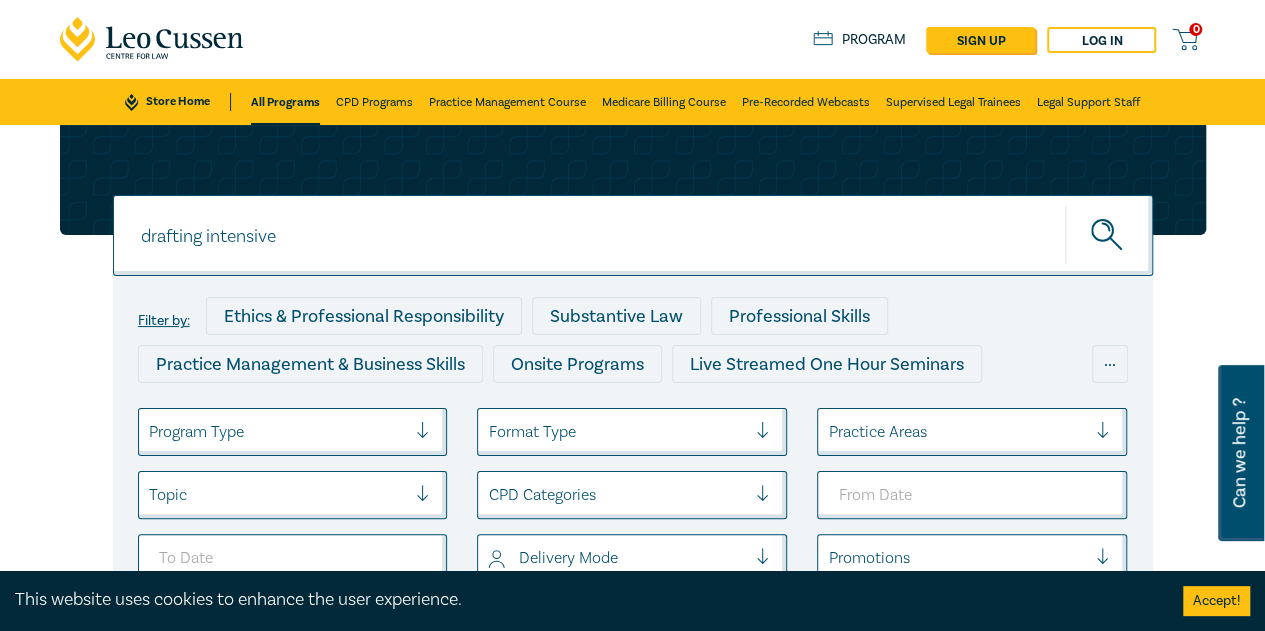 drag, startPoint x: 312, startPoint y: 236, endPoint x: 14, endPoint y: 246, distance: 298.16772 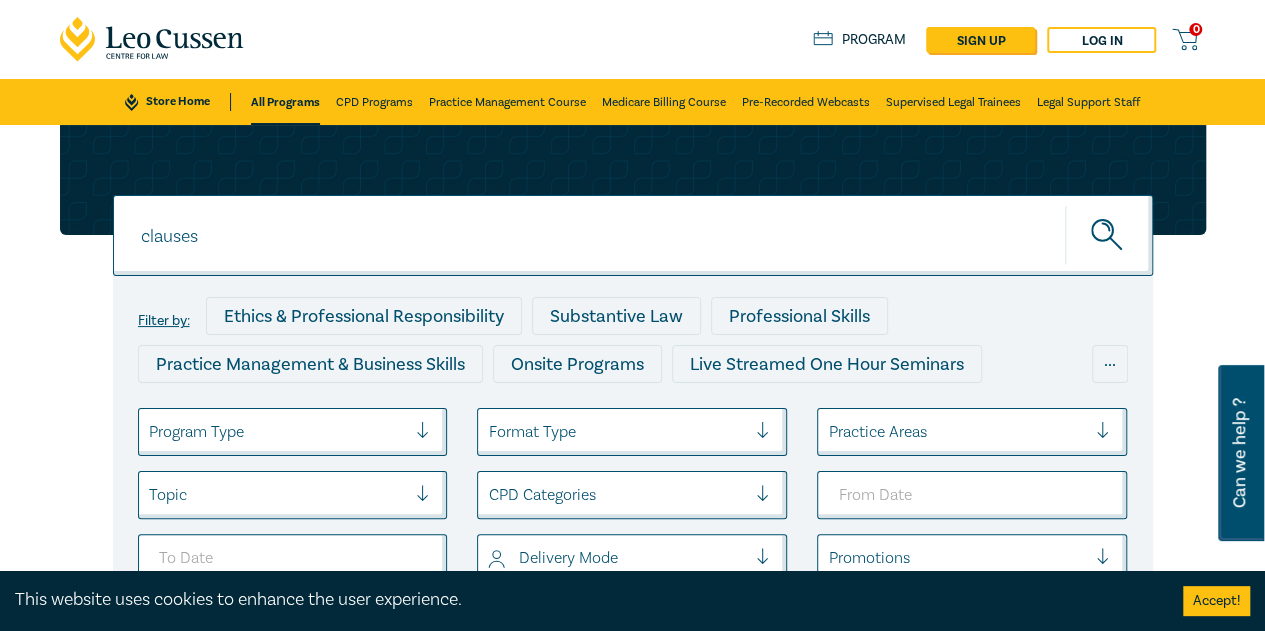 type on "clauses" 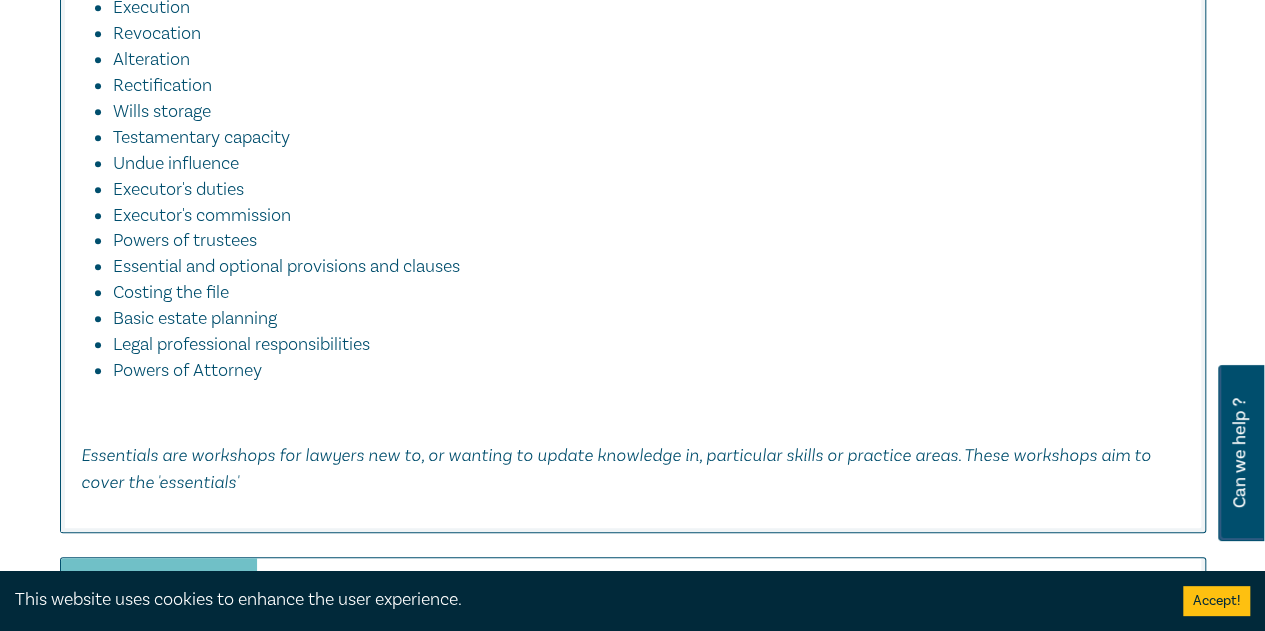 scroll, scrollTop: 4900, scrollLeft: 0, axis: vertical 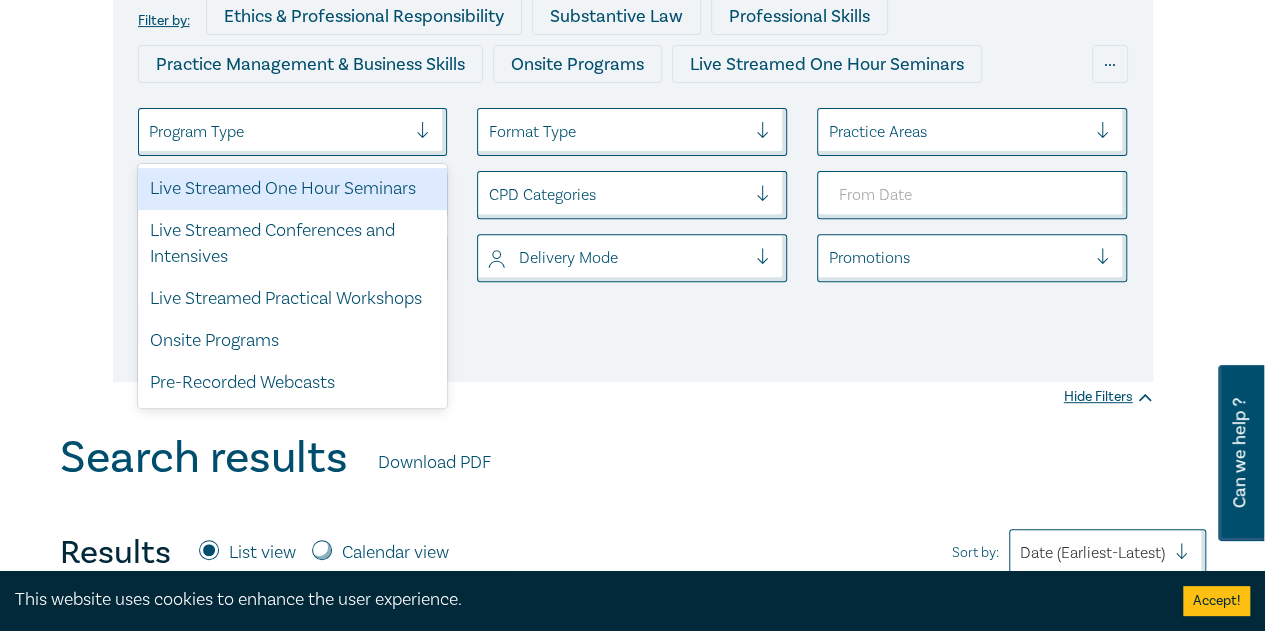 click at bounding box center [278, 132] 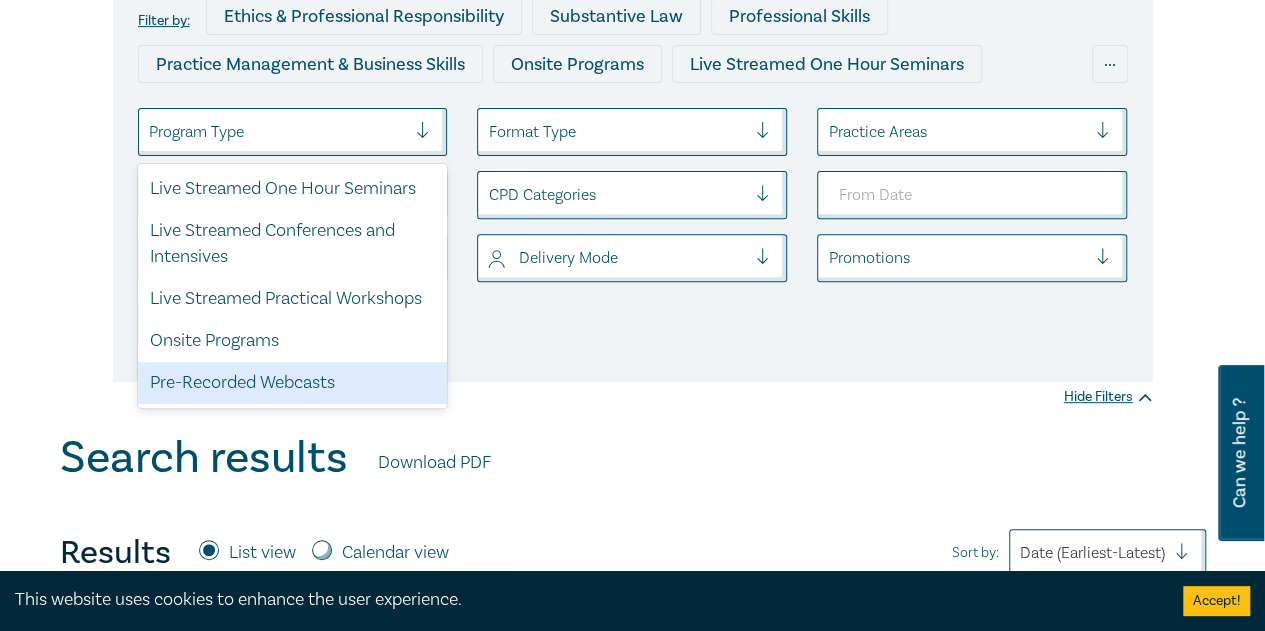 click on "Pre-Recorded Webcasts" at bounding box center [293, 383] 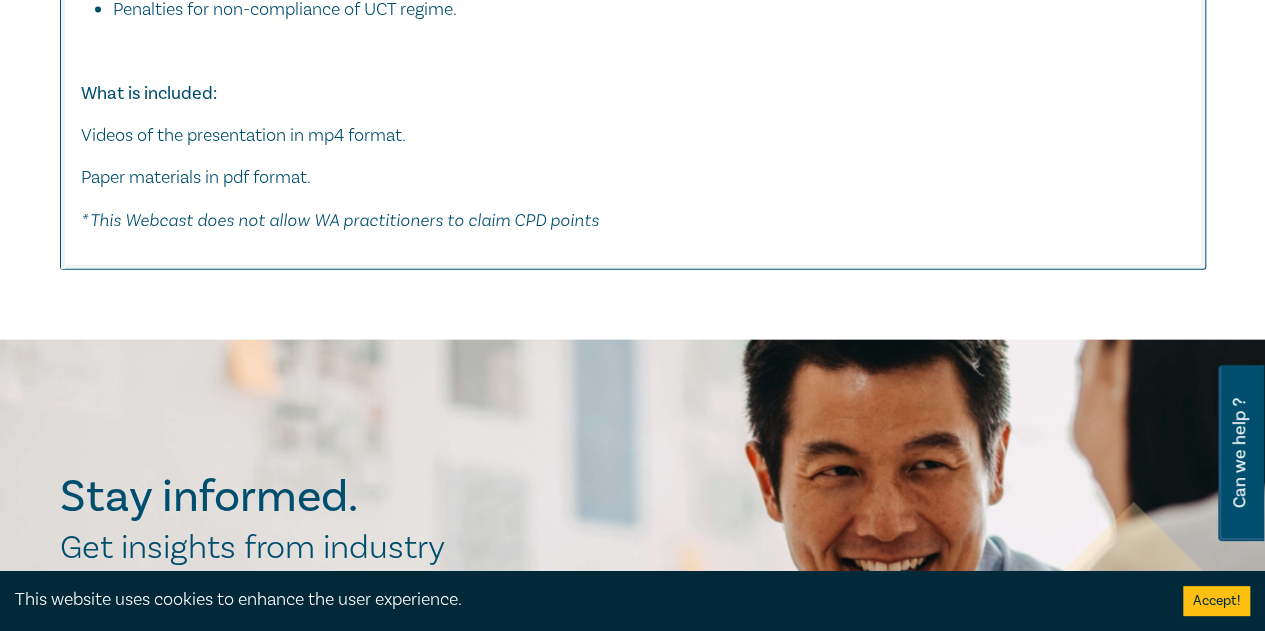 scroll, scrollTop: 9500, scrollLeft: 0, axis: vertical 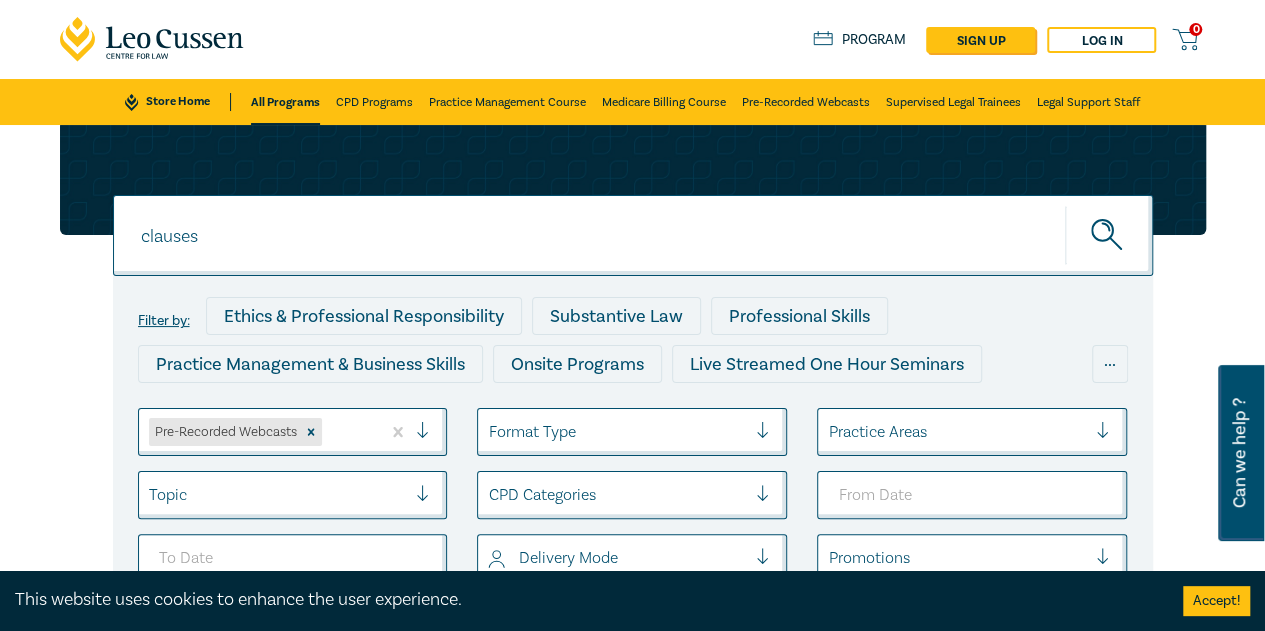 click on "clauses clauses Filter by: Ethics & Professional Responsibility Substantive Law Professional Skills Practice Management & Business Skills Onsite Programs Live Streamed One Hour Seminars Live Streamed Conferences and Intensives Live Streamed Practical Workshops Pre-Recorded Webcasts 10 CPD Point Packages National Programs Mental Health First Aid for Legal Professionals CPD Online Modules Building & Construction Business & Contracts Consumer Corporate & In-House Counsel Costs Criminal Employment & Workplace Relations Ethics Family Finance, Tax, Superannuation Government, Privacy & FOI Insolvency & Restructuring Intellectual Property Legal Practice Fundamentals Litigation & Advocacy Migration Personal Injury & Medico-Legal Professional Skills & Practice Management Property, Leases & Planning Sports Law Wills, Trusts & Succession Planning Face to Face Live Stream ... Pre-Recorded Webcasts Format Type Practice Areas Topic CPD Categories Delivery Mode Promotions Reset Hide Filters" at bounding box center (632, 428) 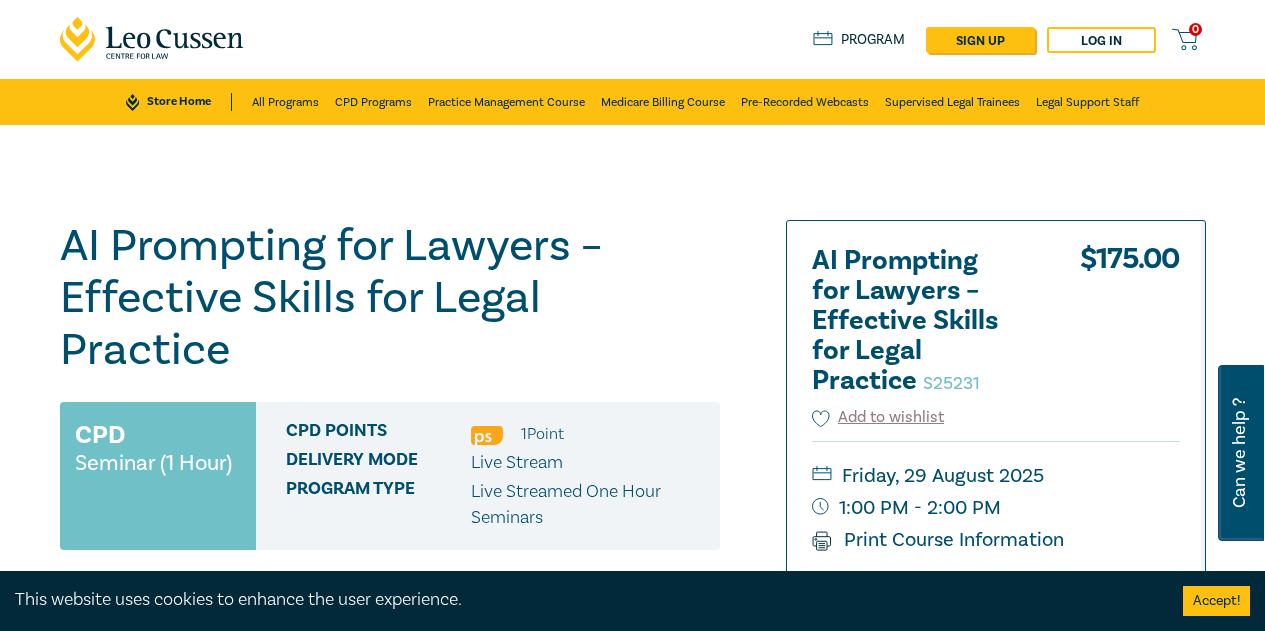 scroll, scrollTop: 0, scrollLeft: 0, axis: both 